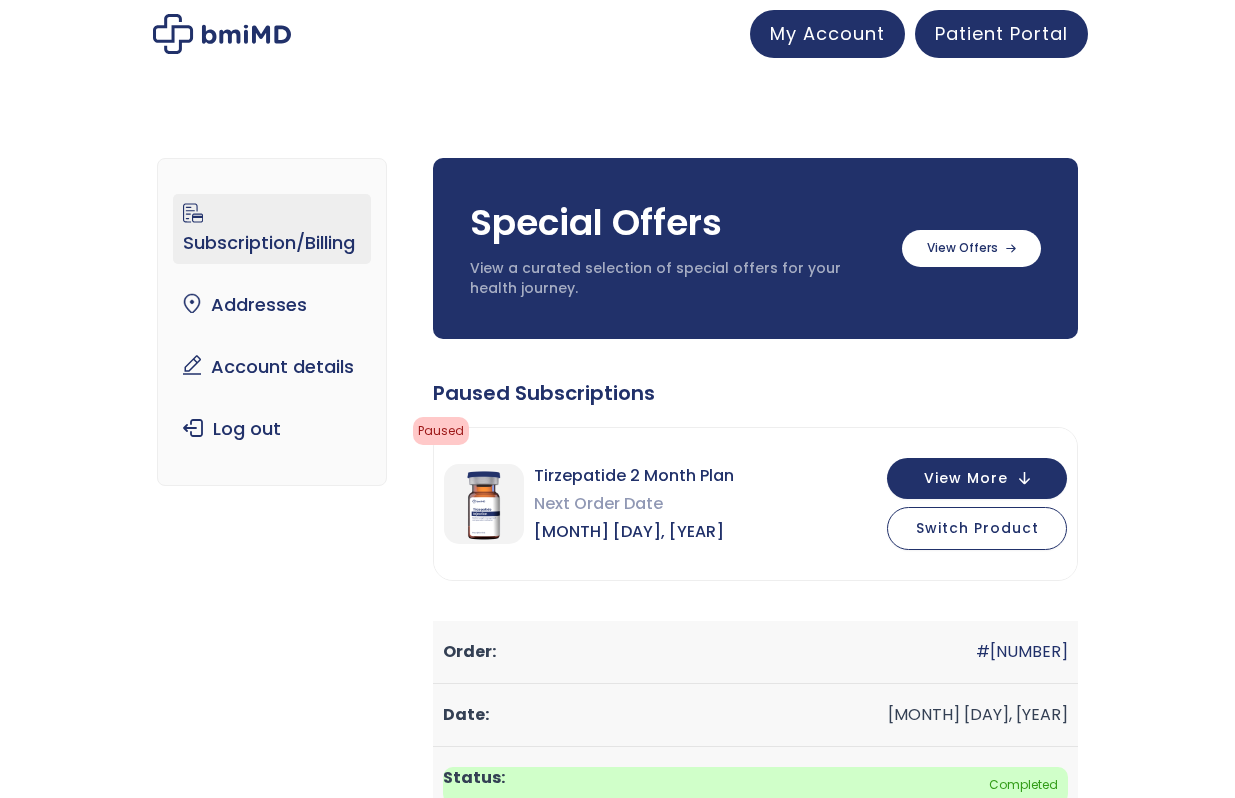 scroll, scrollTop: 0, scrollLeft: 0, axis: both 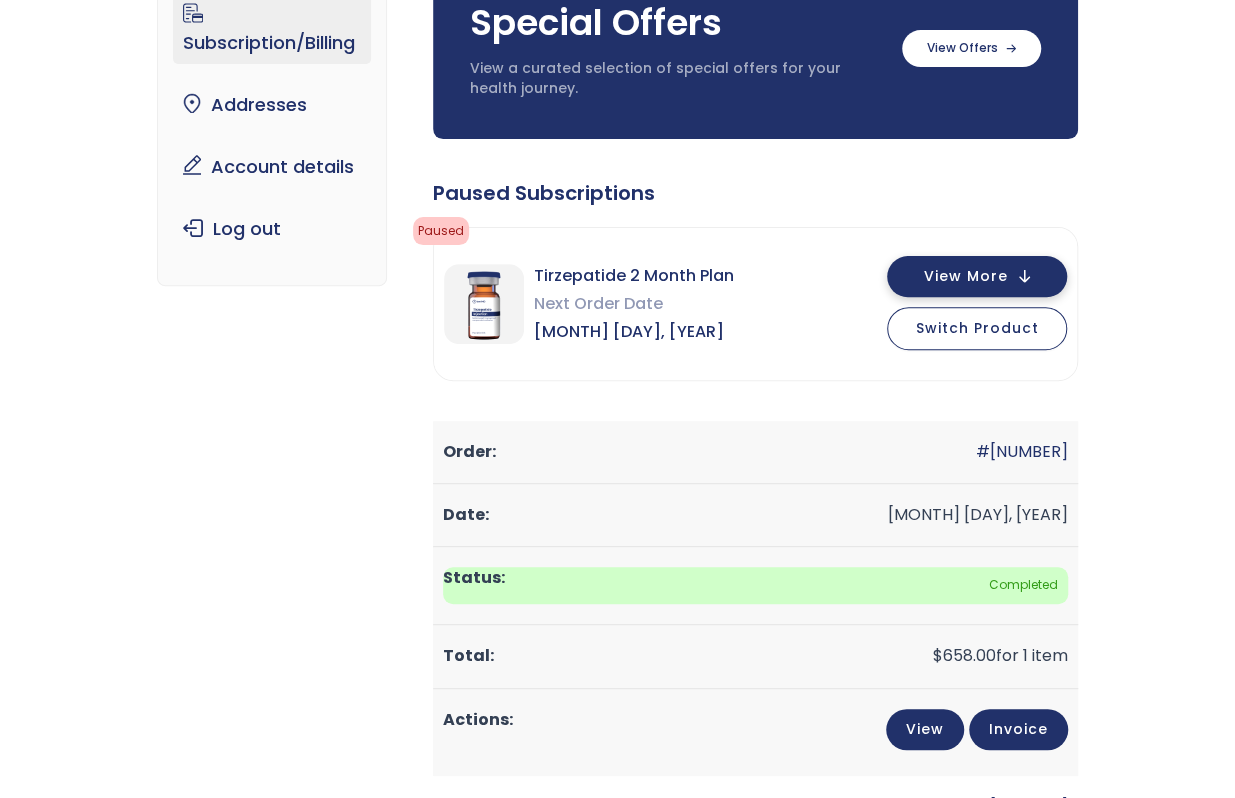 click on "View More" at bounding box center [966, 276] 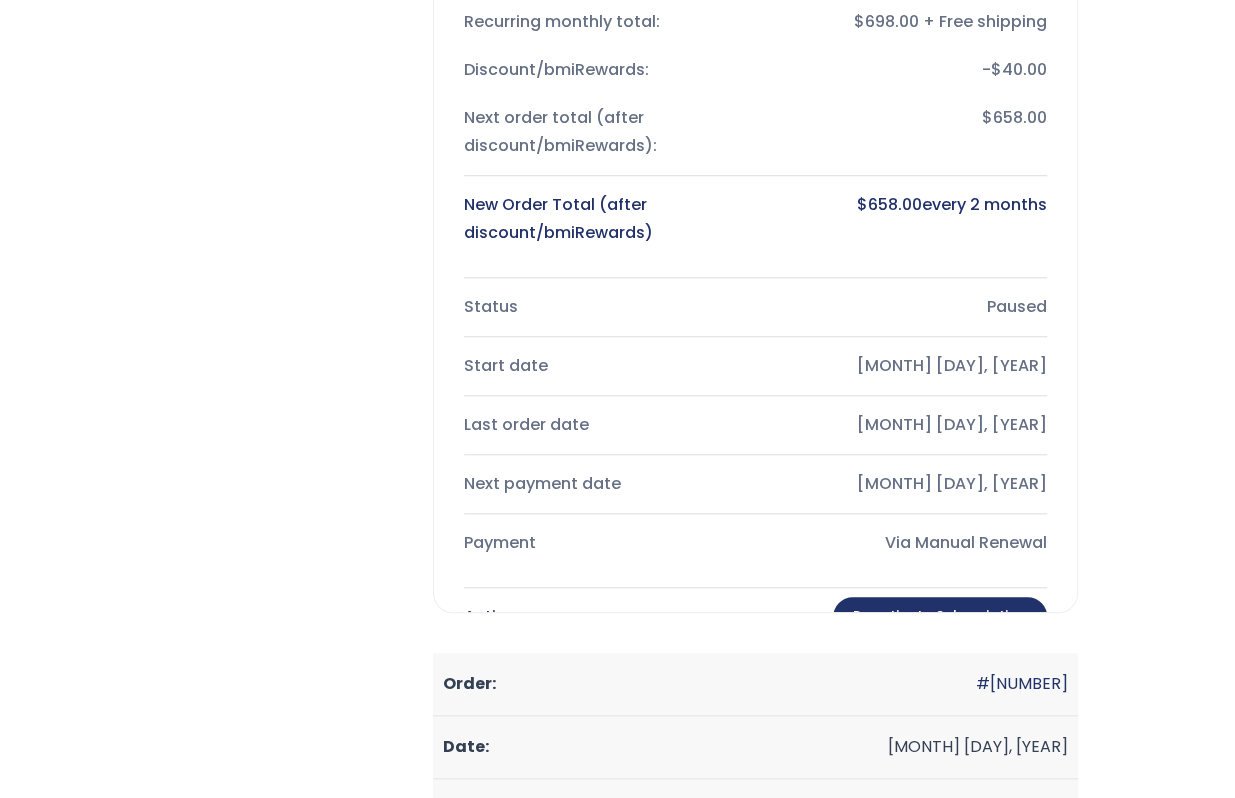 scroll, scrollTop: 700, scrollLeft: 0, axis: vertical 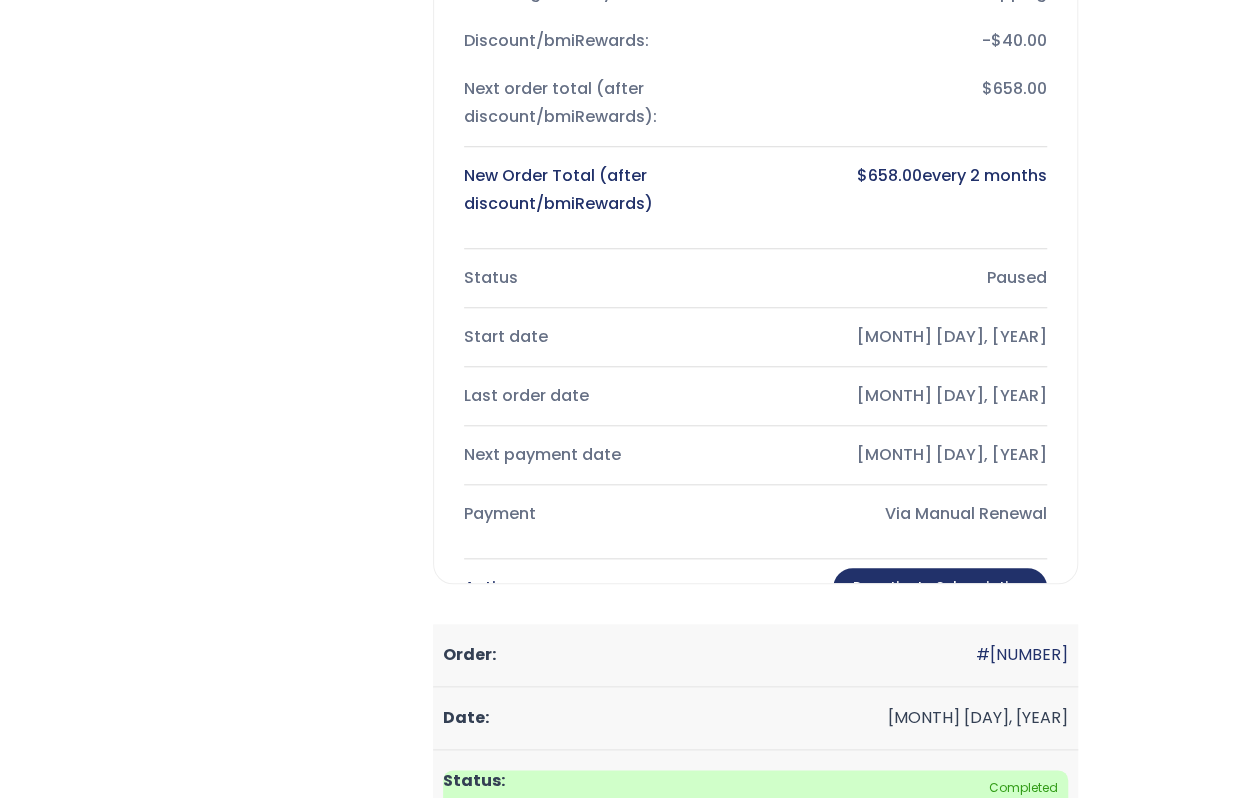 click on "Reactivate Subscription" at bounding box center [940, 588] 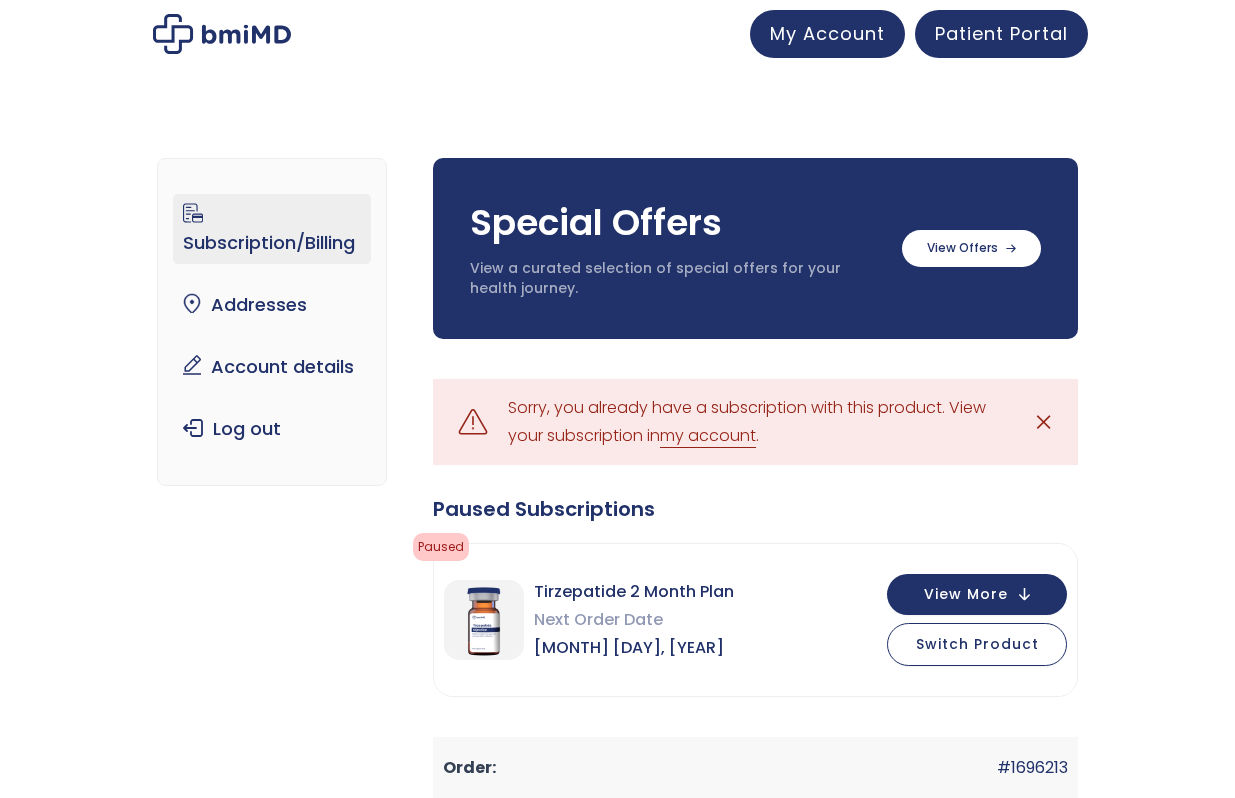 scroll, scrollTop: 0, scrollLeft: 0, axis: both 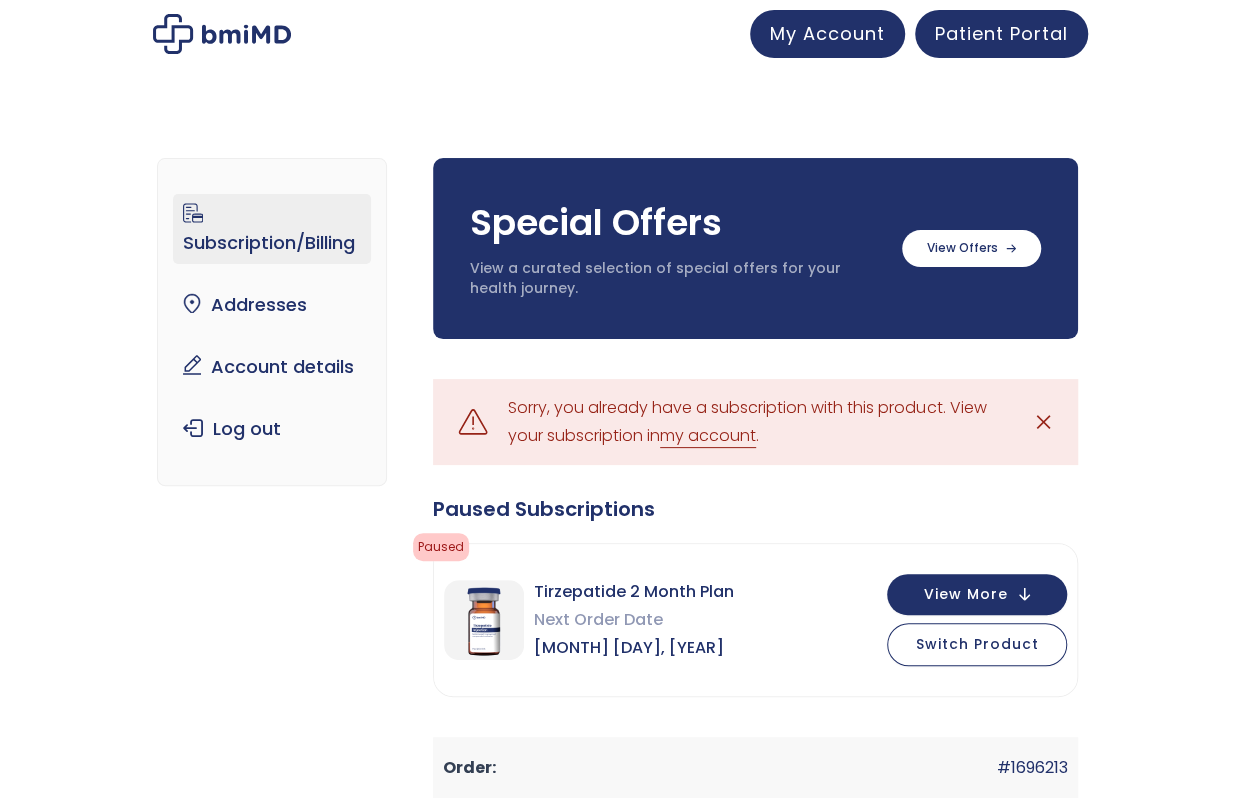 click on "my account" at bounding box center (708, 436) 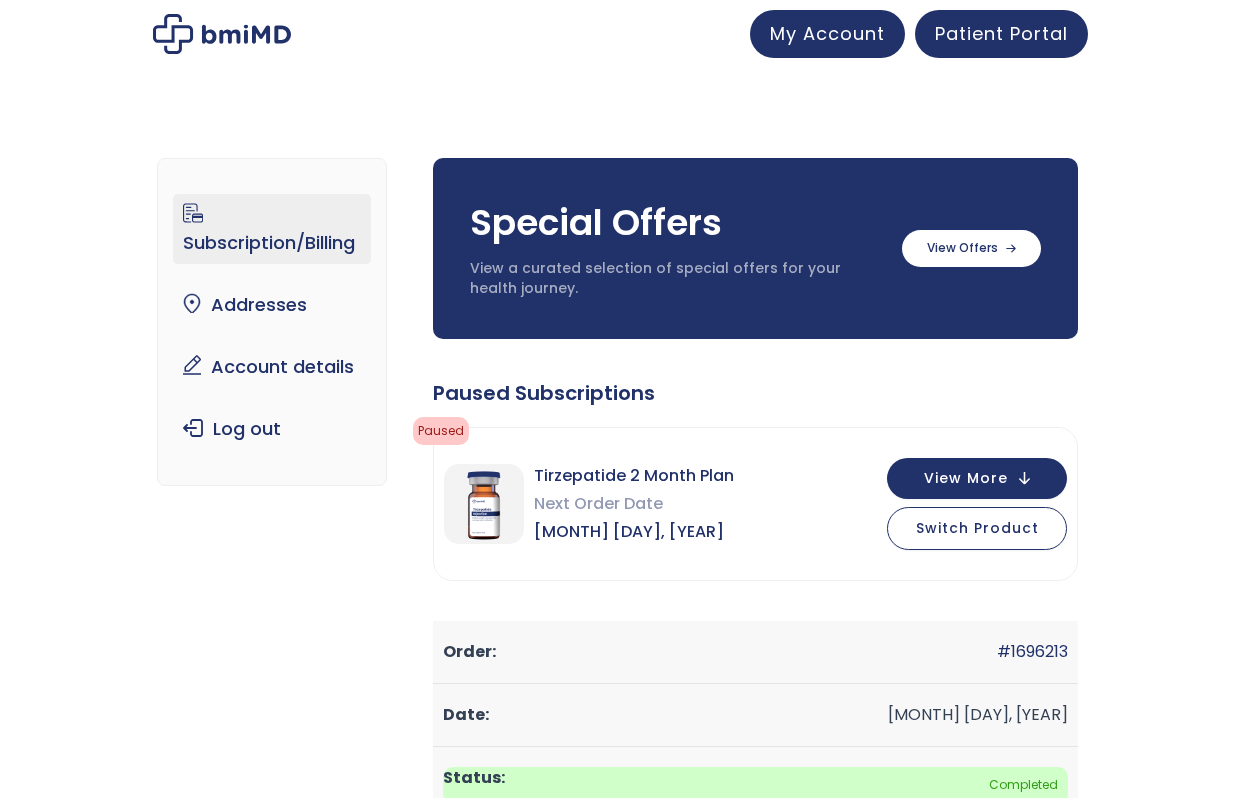 scroll, scrollTop: 0, scrollLeft: 0, axis: both 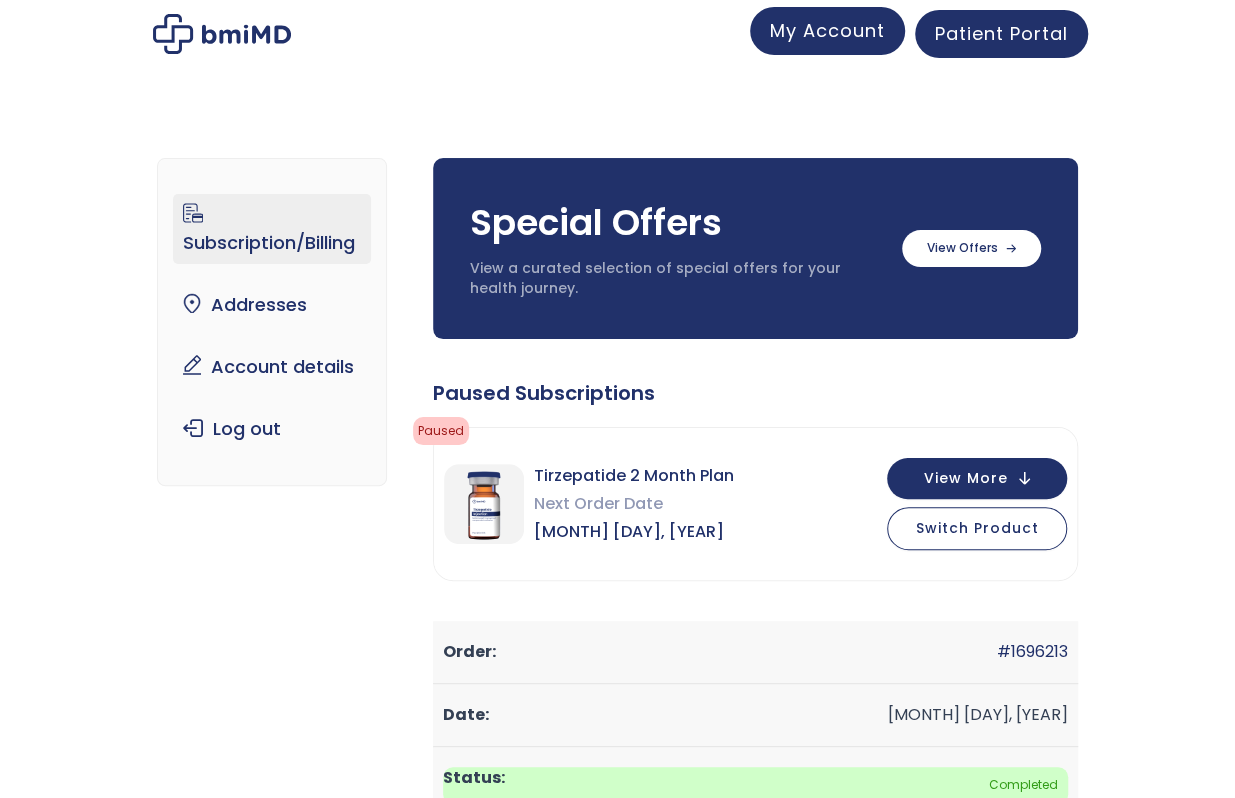 click on "My Account" at bounding box center [827, 30] 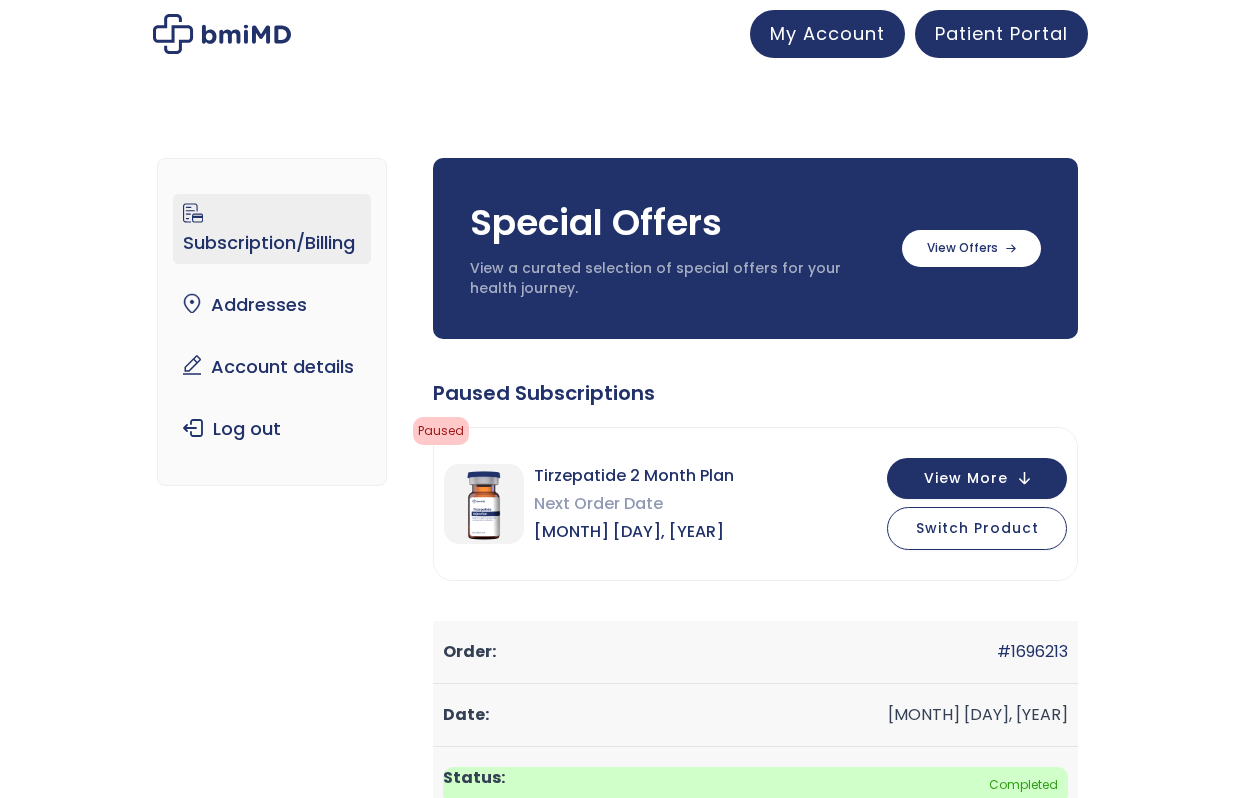 scroll, scrollTop: 0, scrollLeft: 0, axis: both 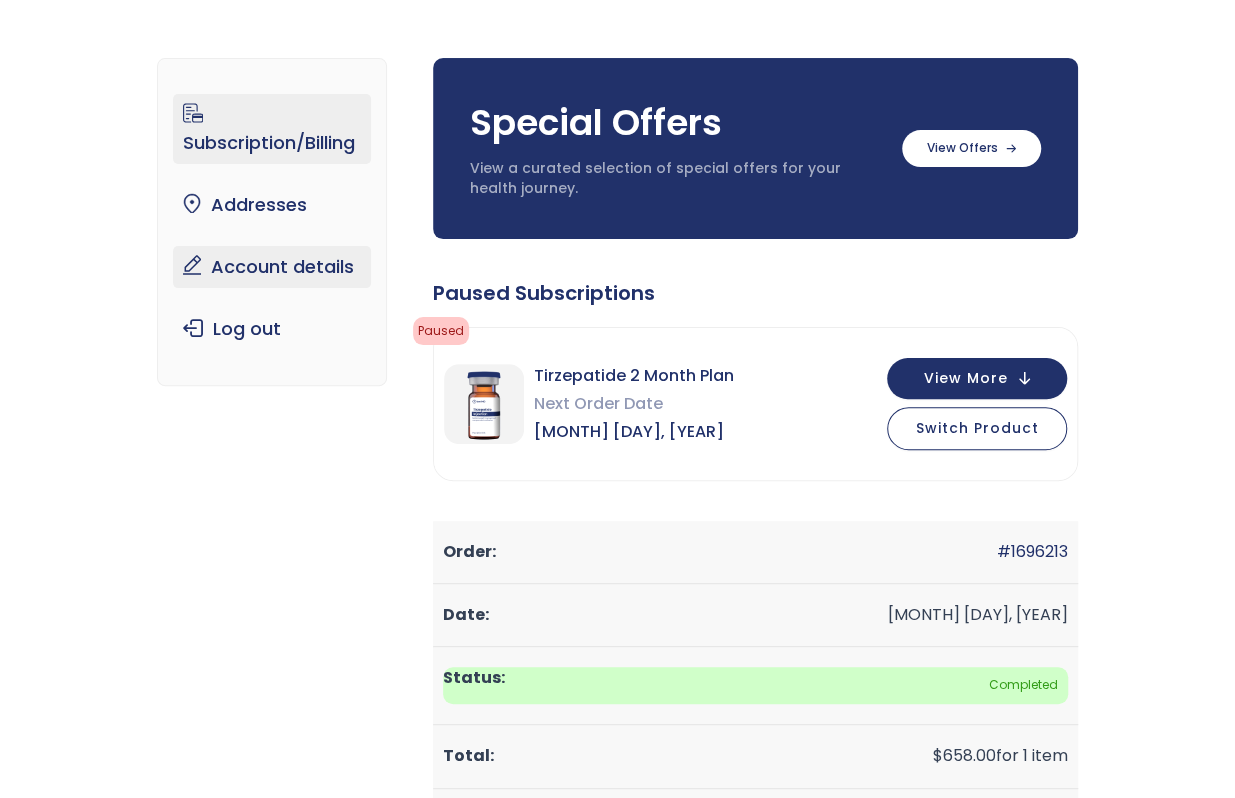 click on "Account details" at bounding box center (272, 267) 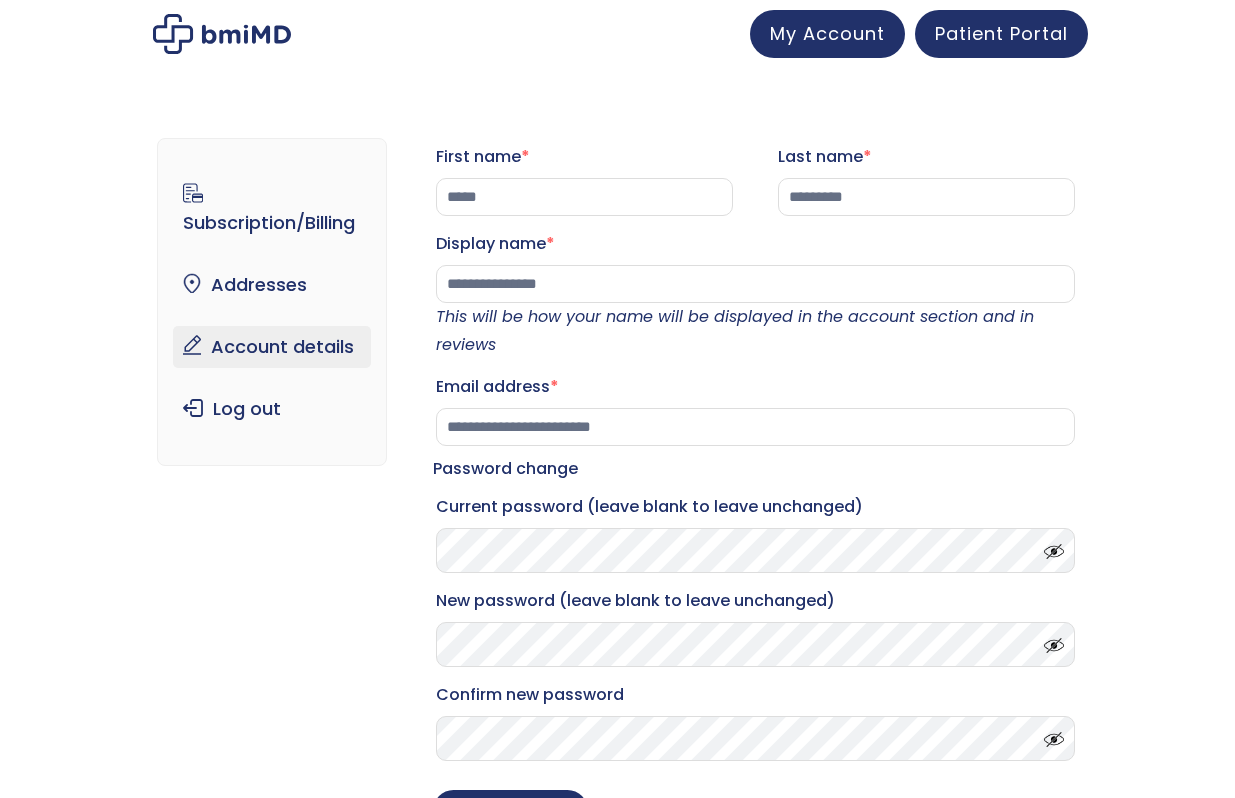 scroll, scrollTop: 0, scrollLeft: 0, axis: both 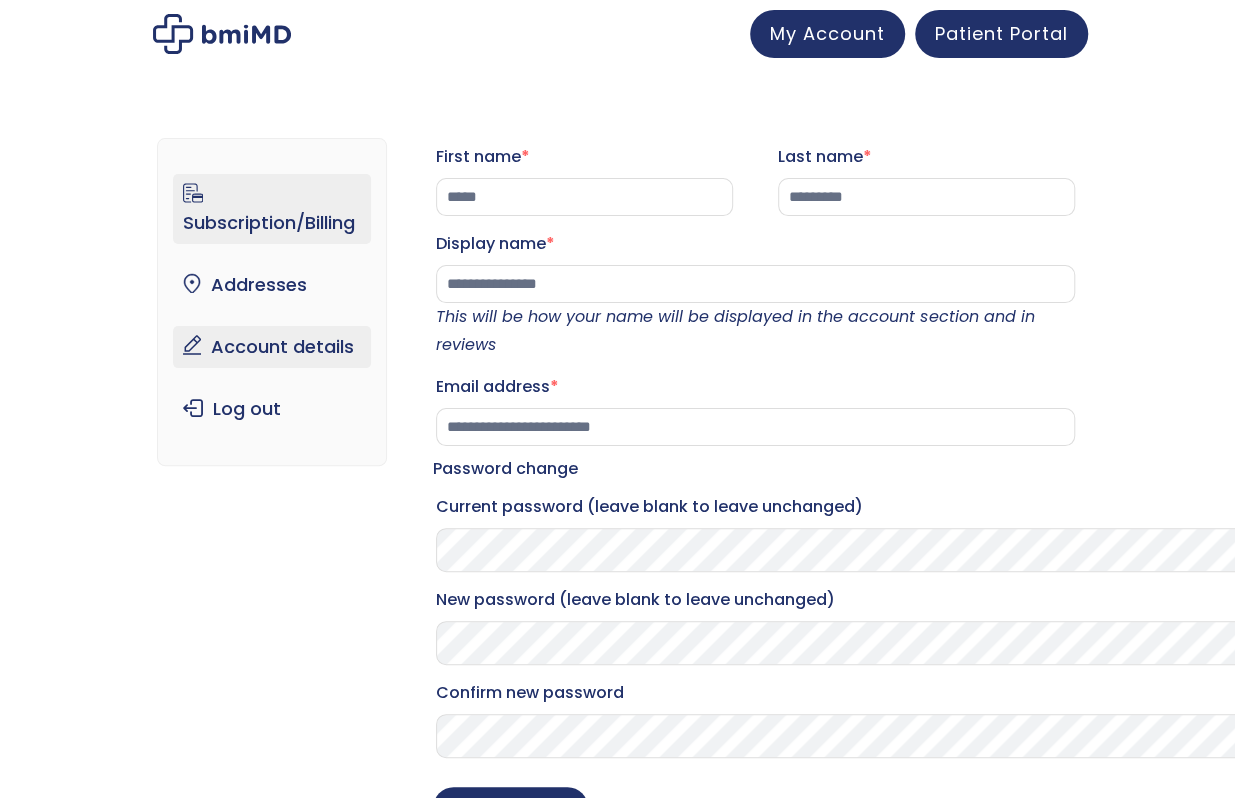 click on "Subscription/Billing" at bounding box center [272, 209] 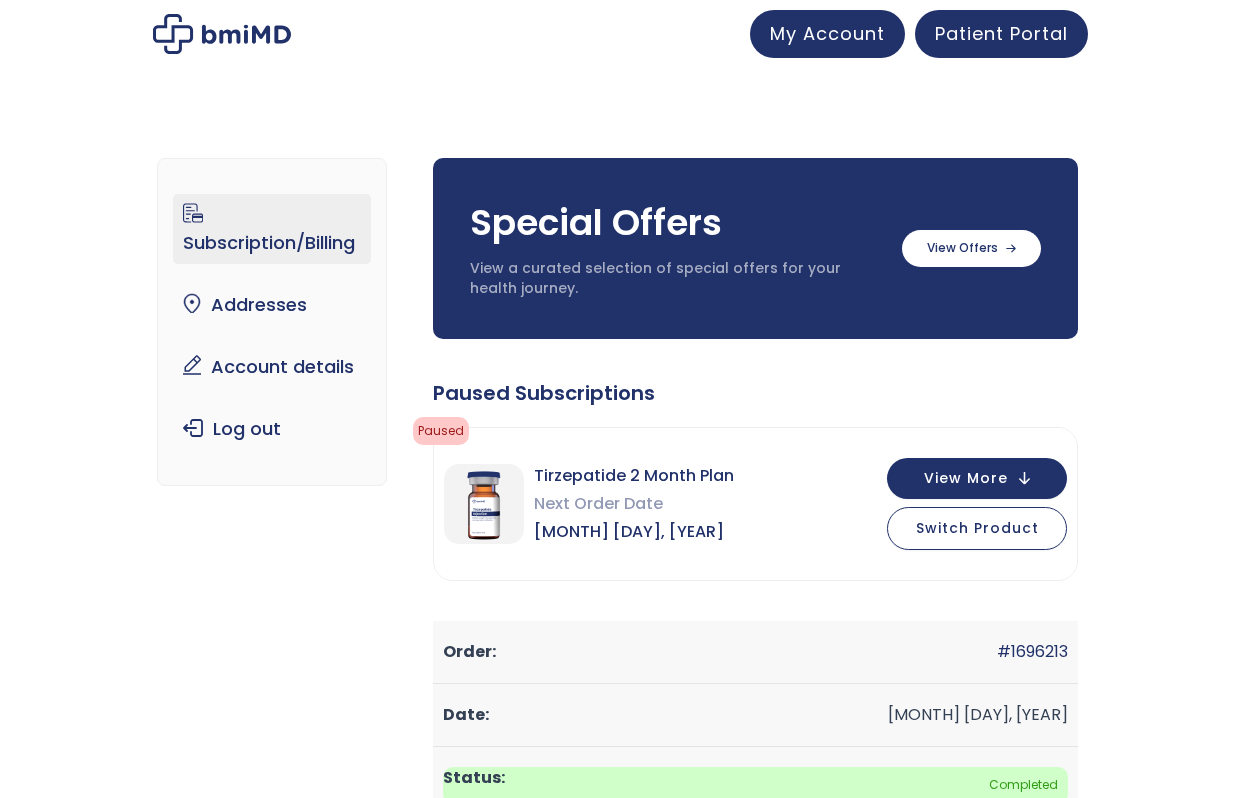 scroll, scrollTop: 0, scrollLeft: 0, axis: both 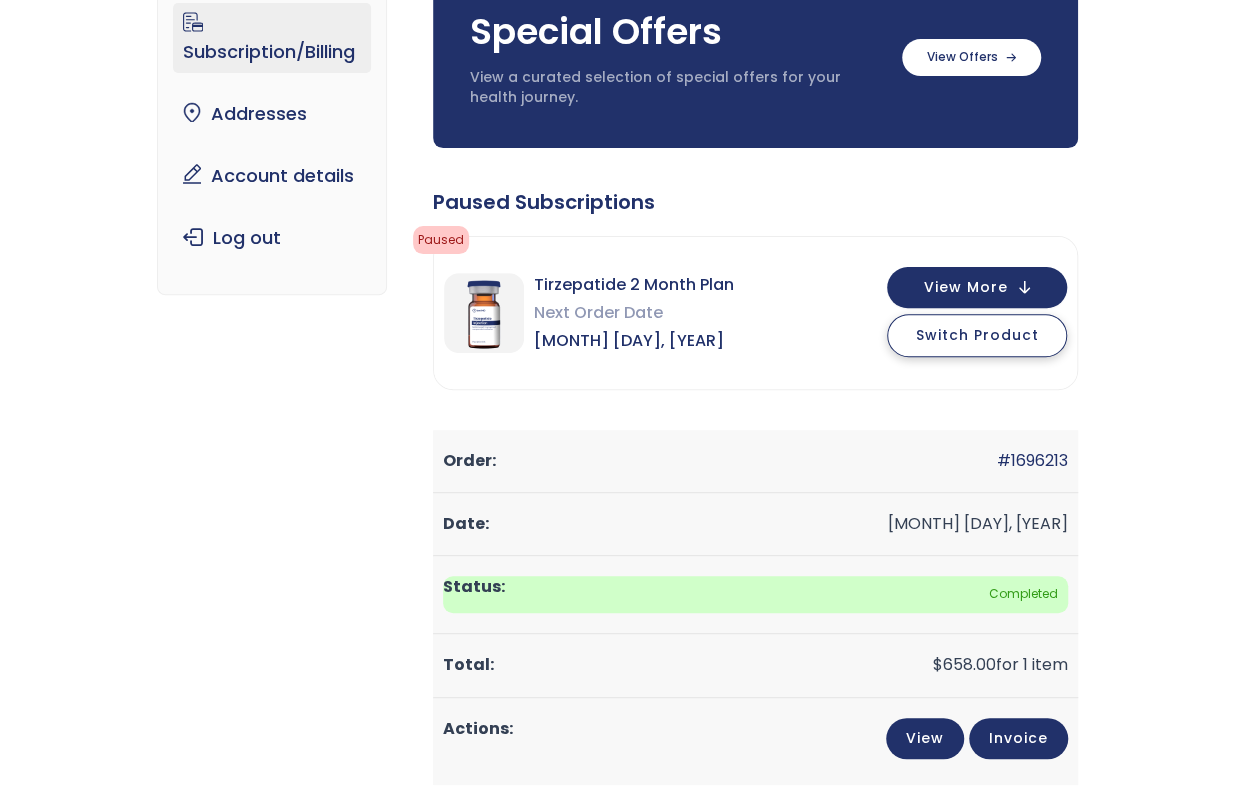 click on "Switch Product" at bounding box center [977, 335] 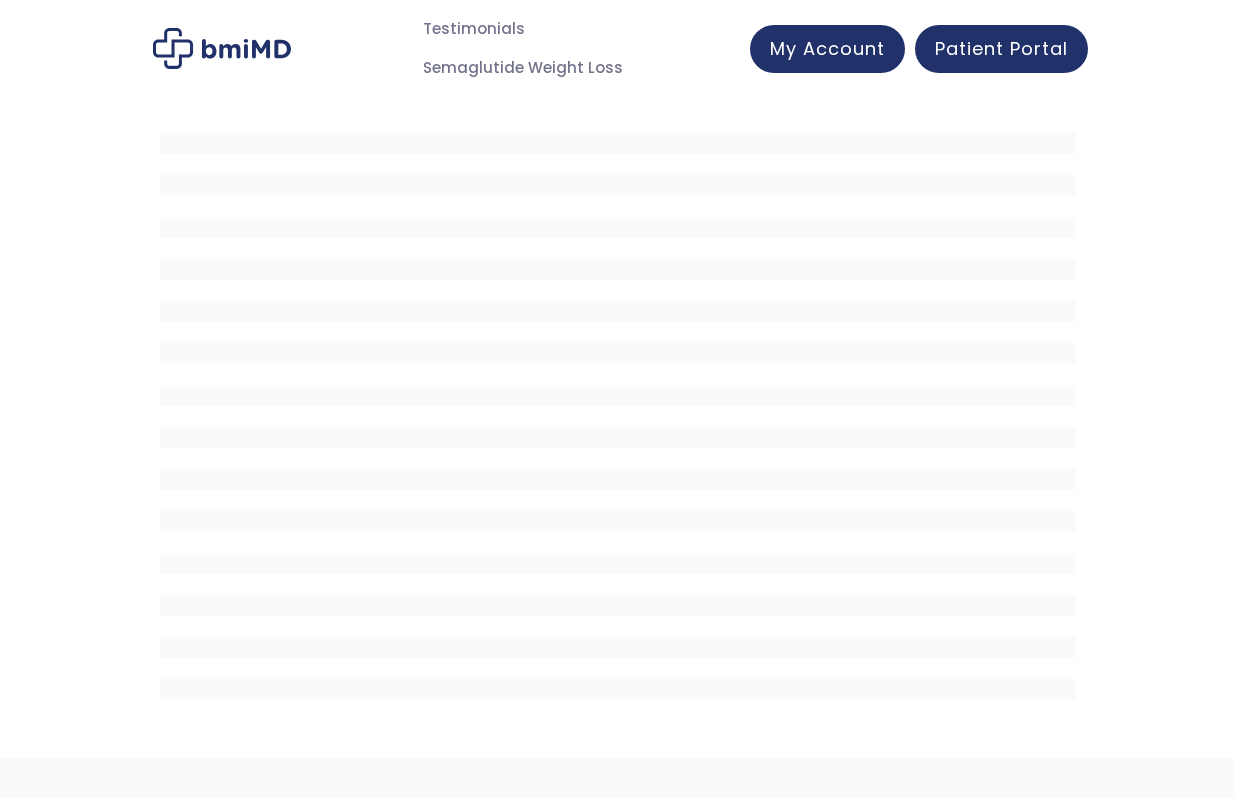 scroll, scrollTop: 0, scrollLeft: 0, axis: both 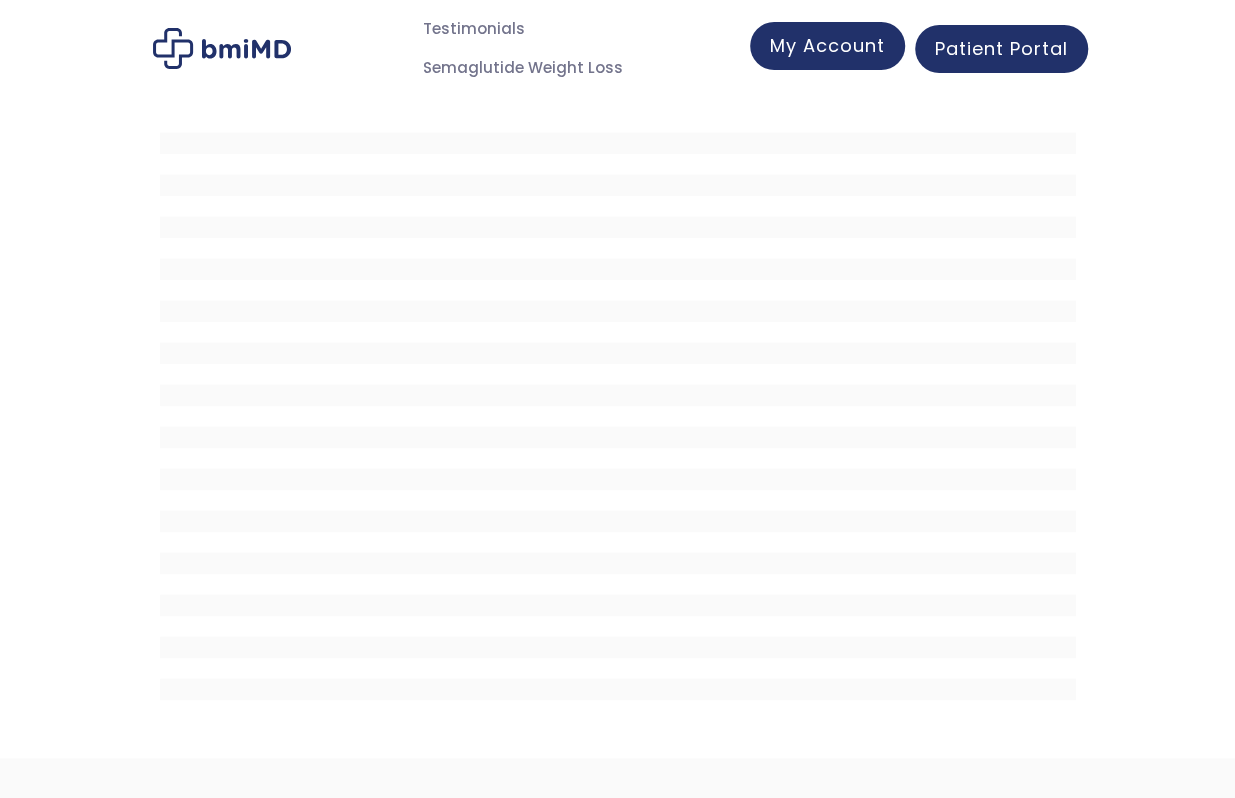 click on "My Account" at bounding box center [827, 45] 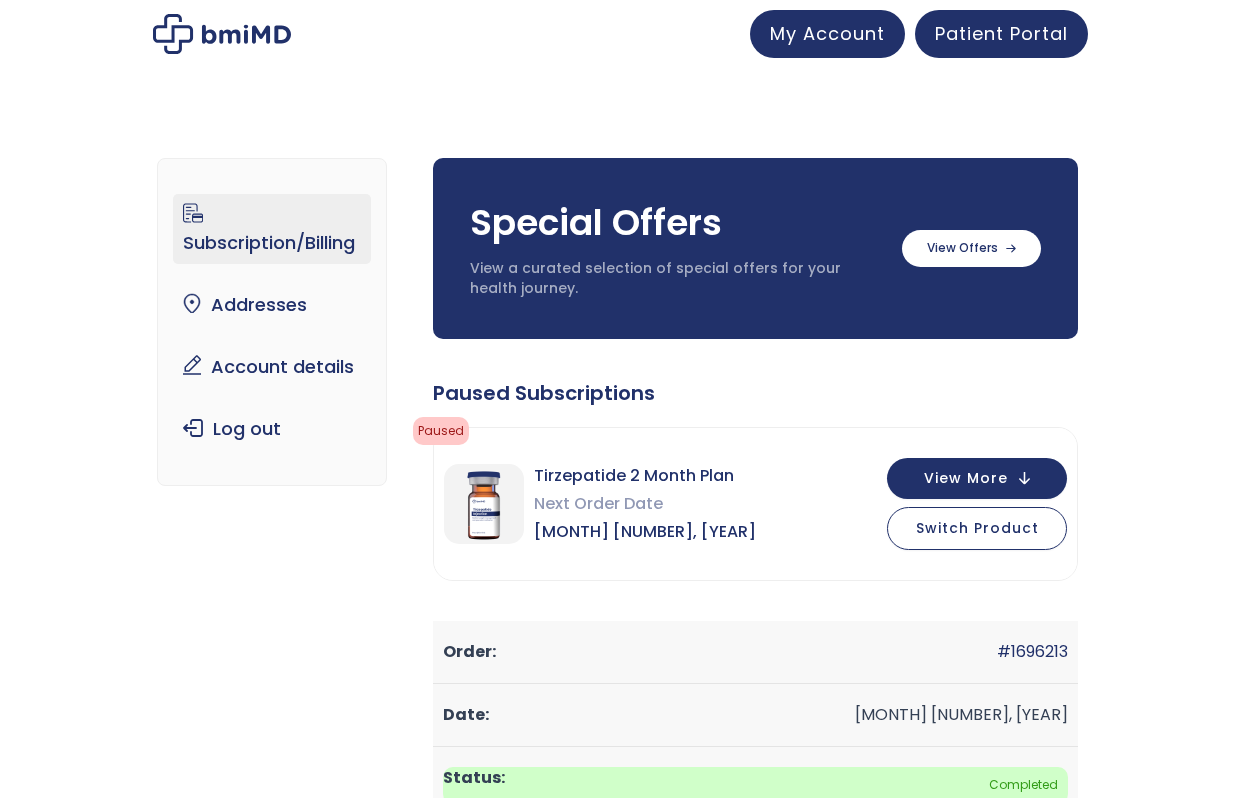 scroll, scrollTop: 0, scrollLeft: 0, axis: both 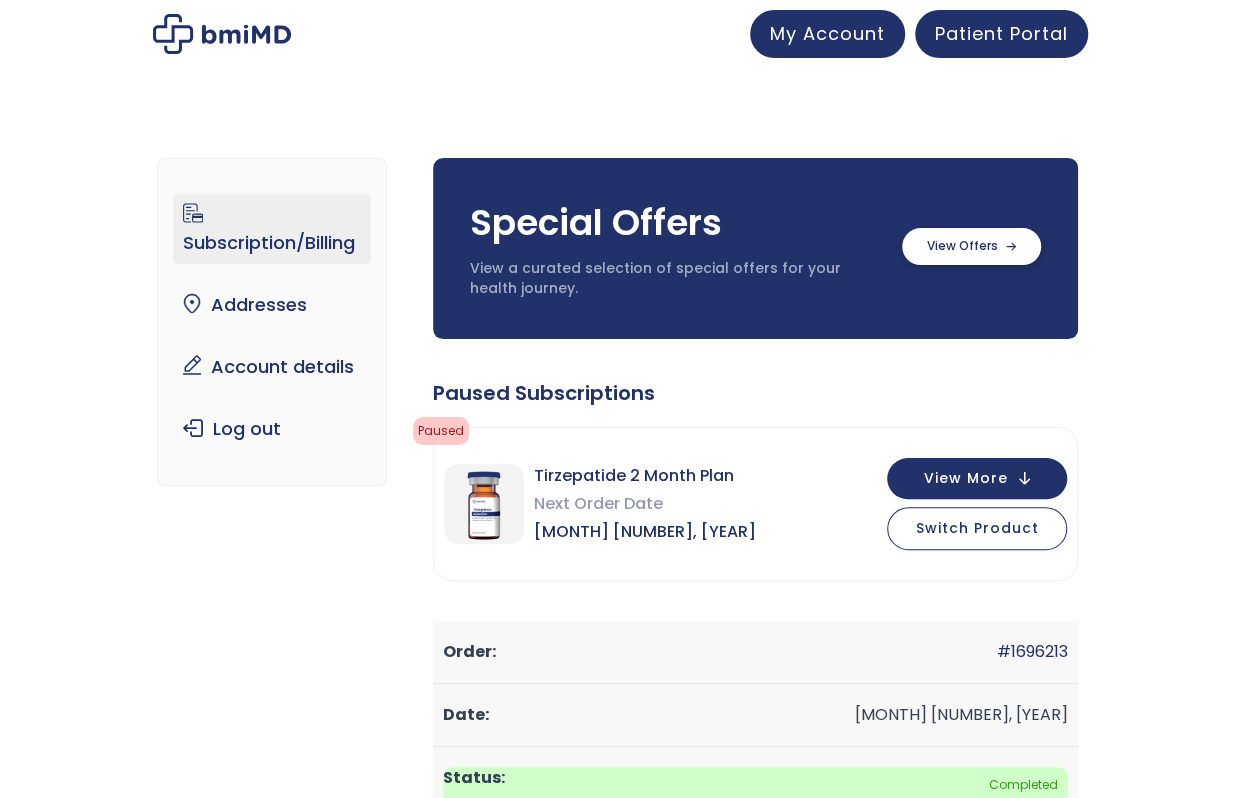 click at bounding box center [971, 246] 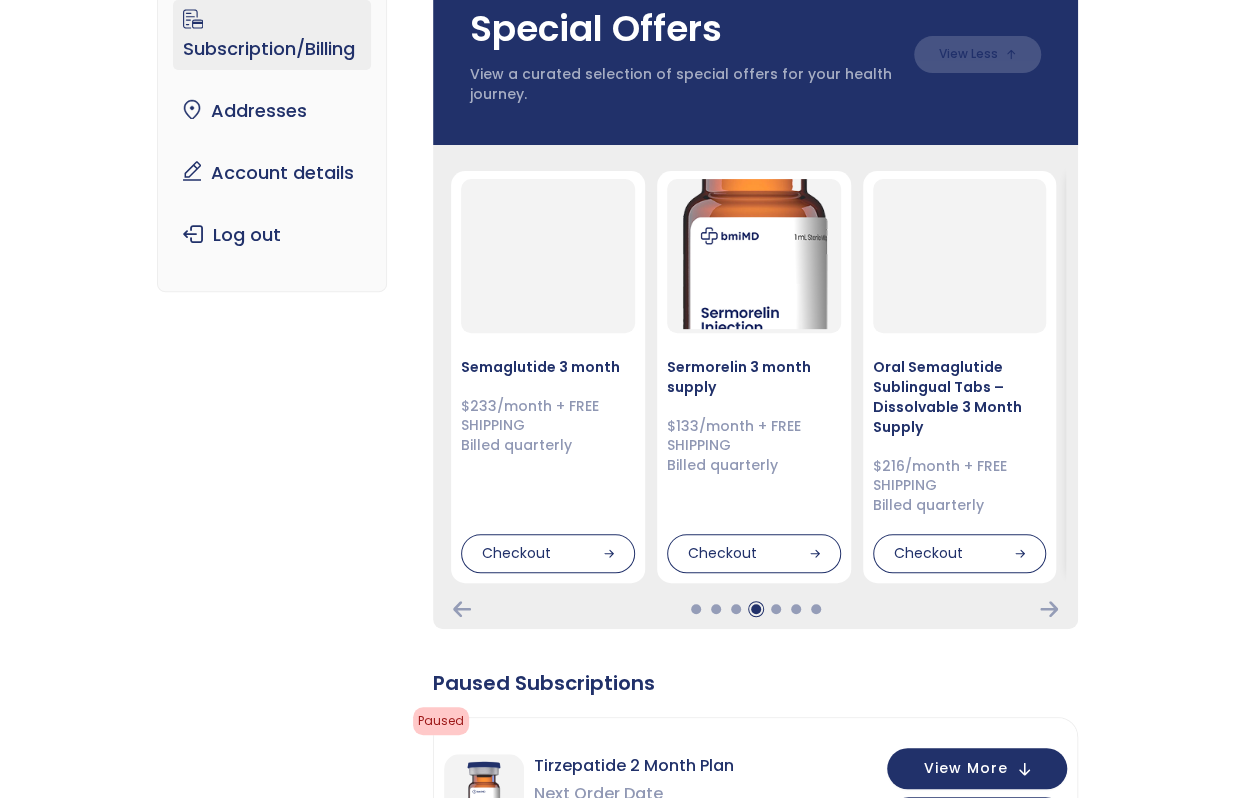 scroll, scrollTop: 200, scrollLeft: 0, axis: vertical 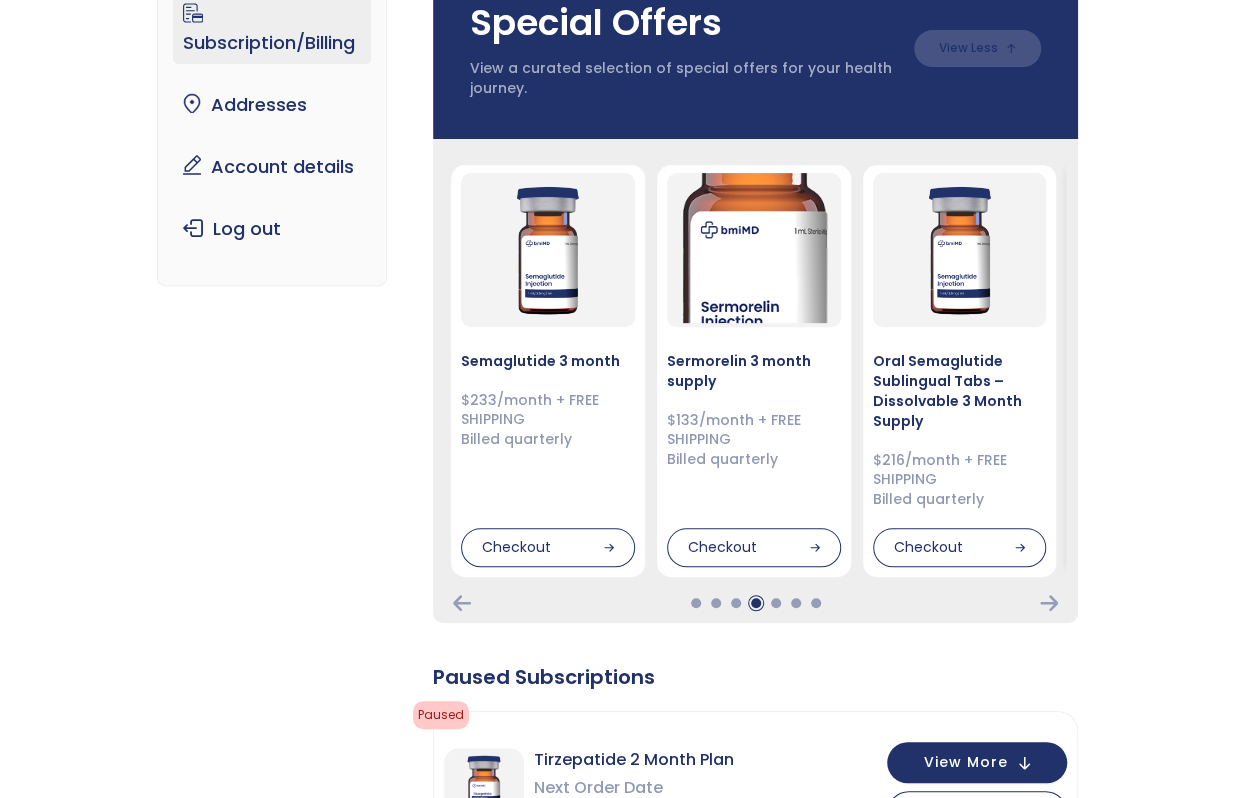 click on "Oral Tirzepatide Sublingual Tabs – Dissolvable 3 Month Supply" at bounding box center [1165, 389] 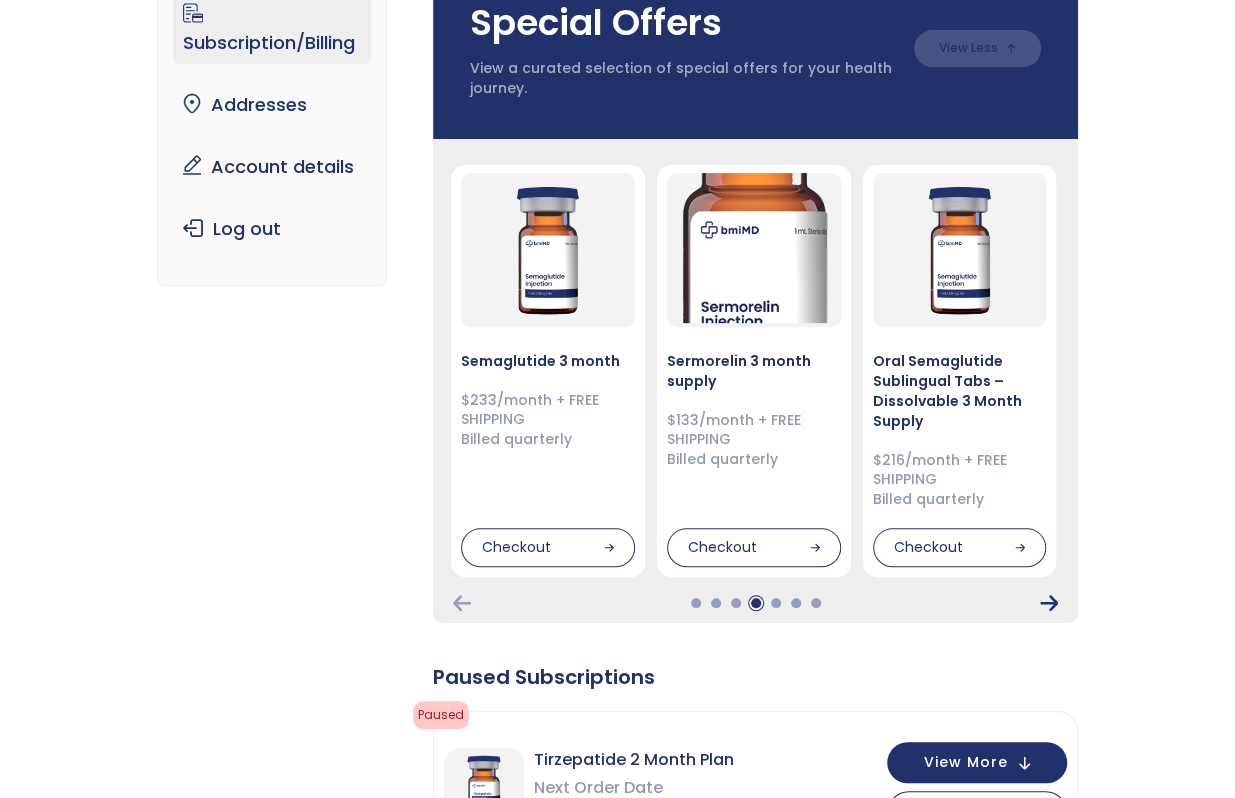 click 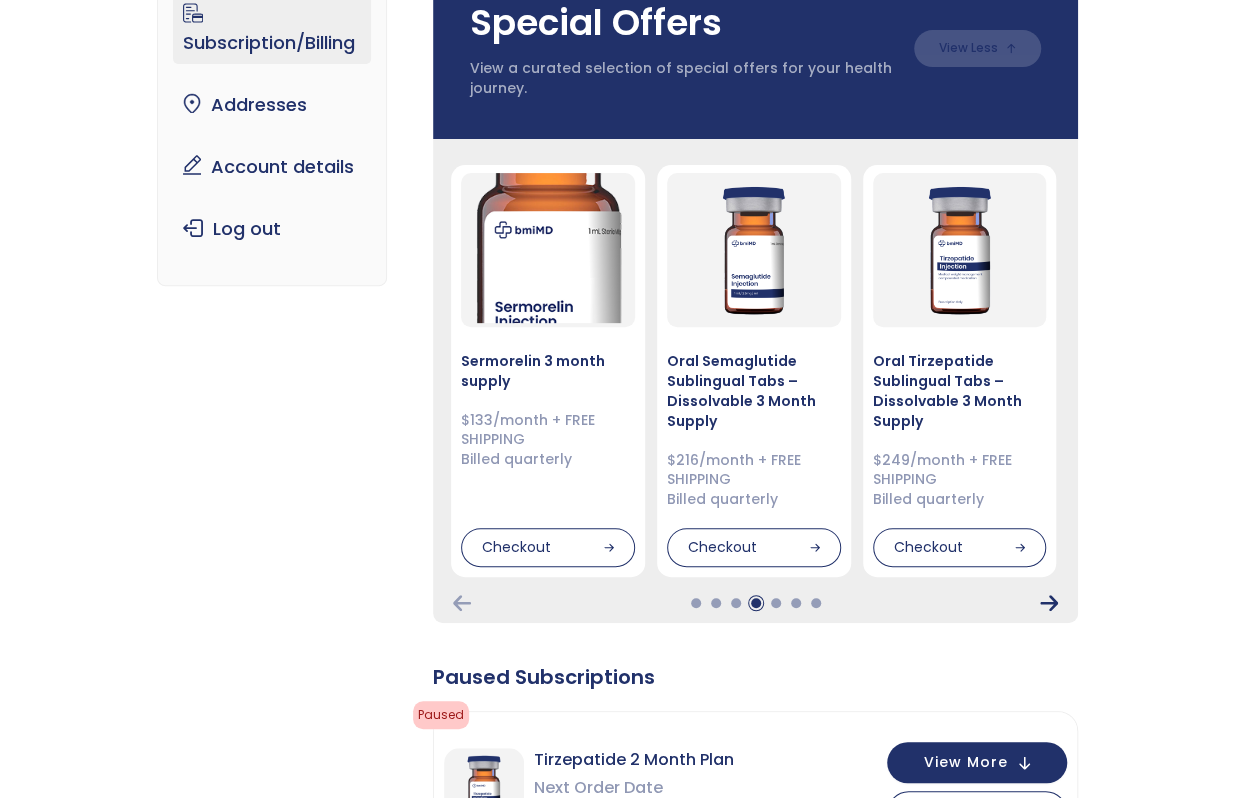 click 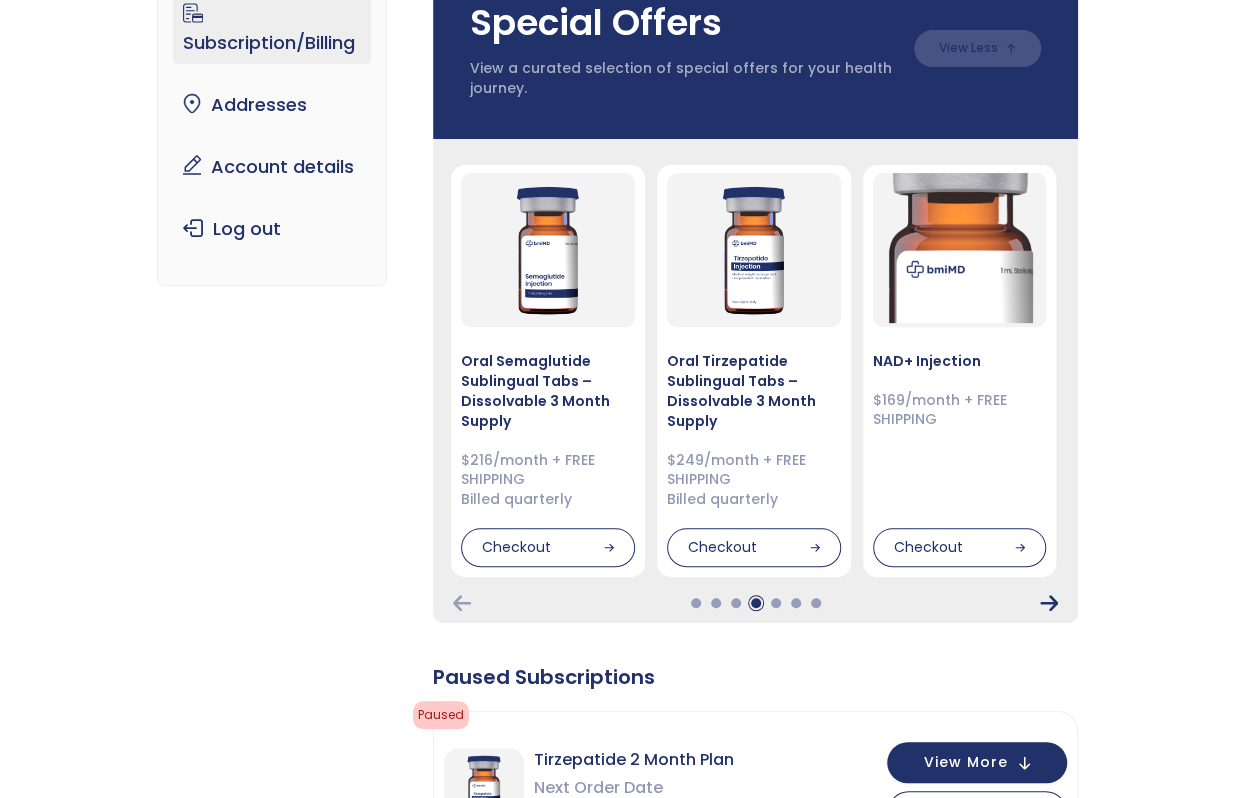 click 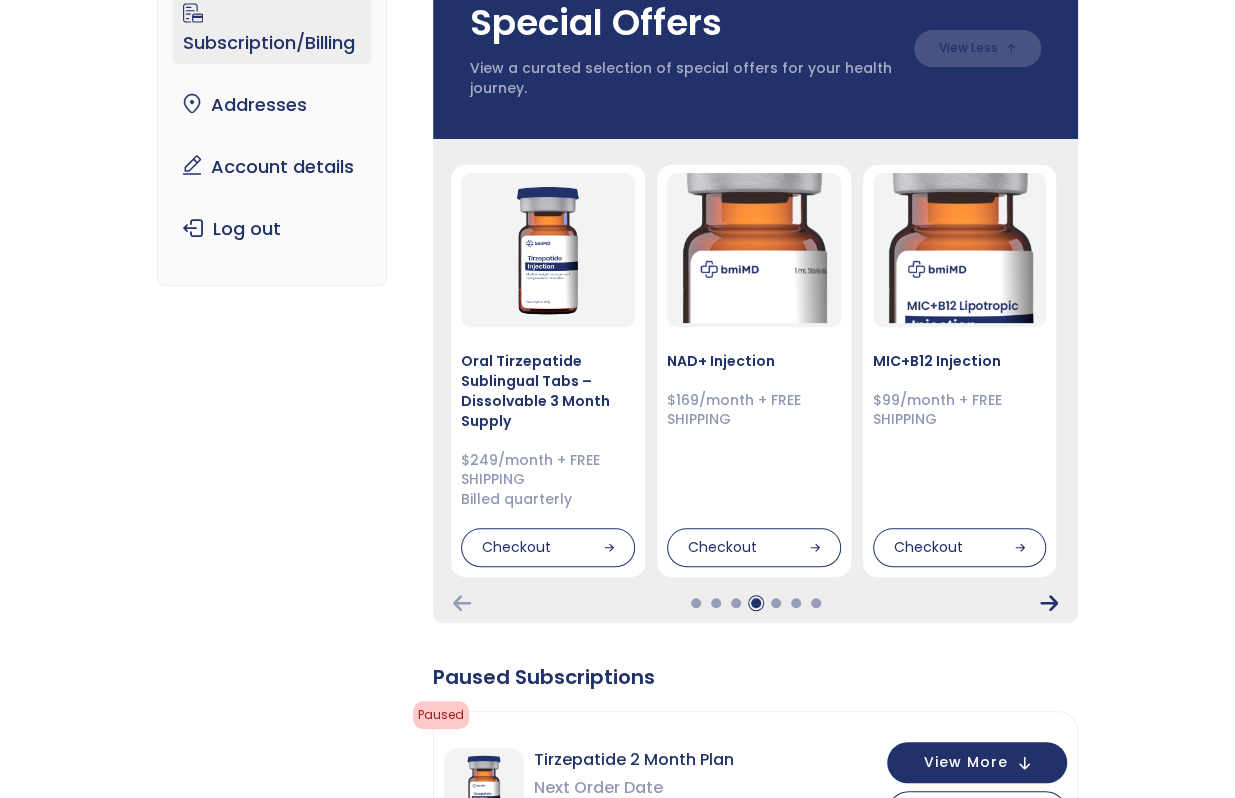 click 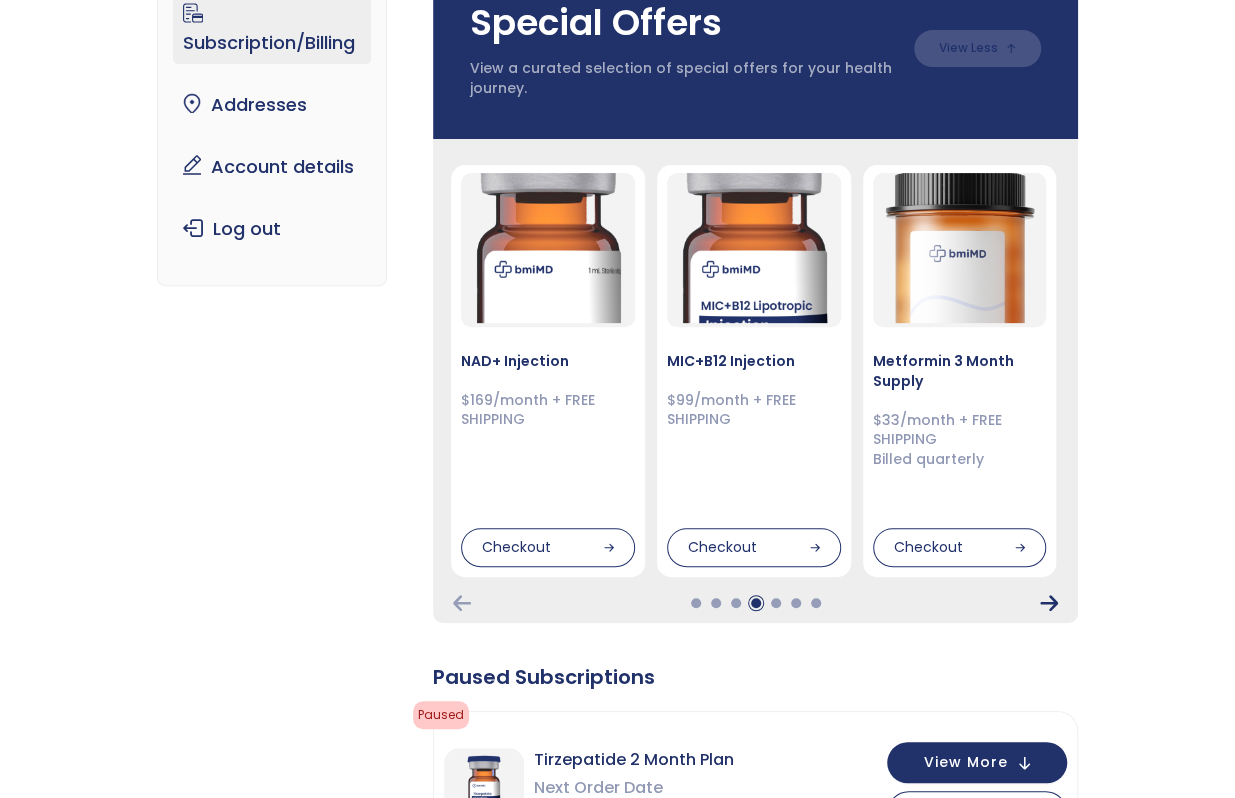 click 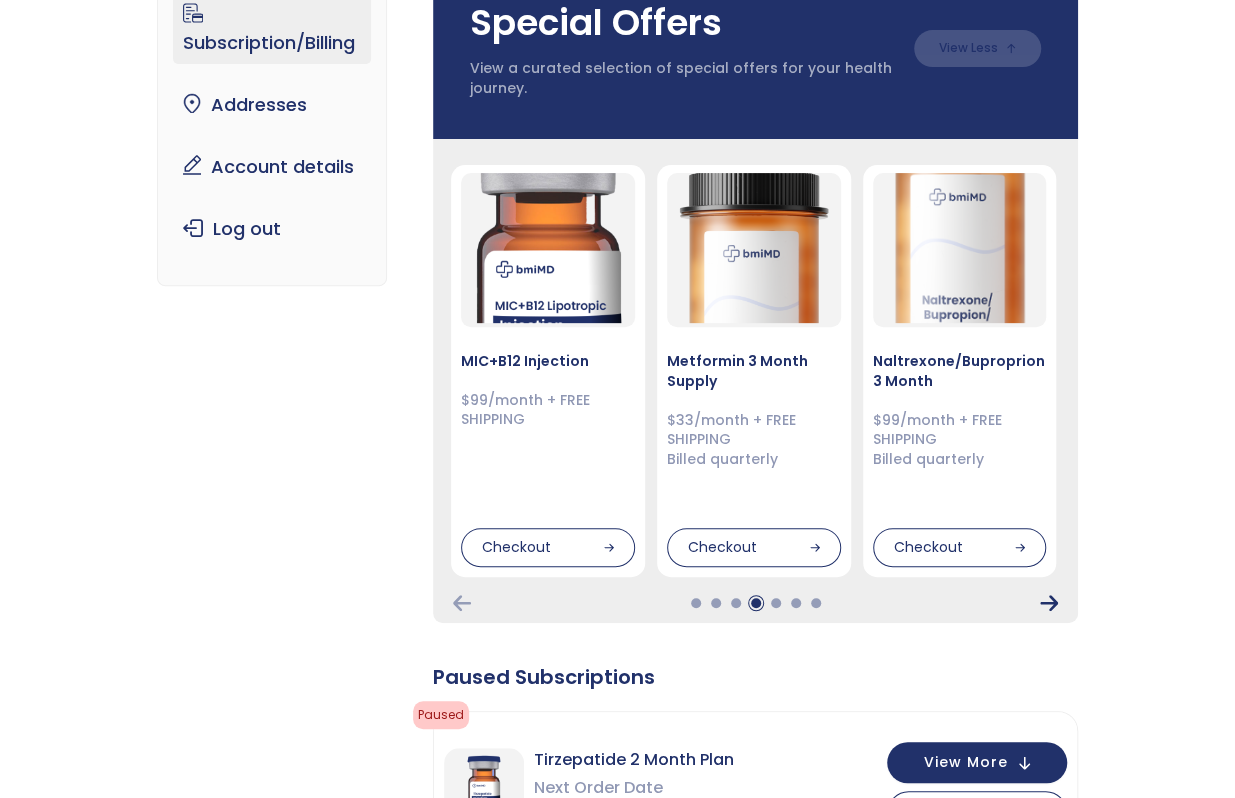 click 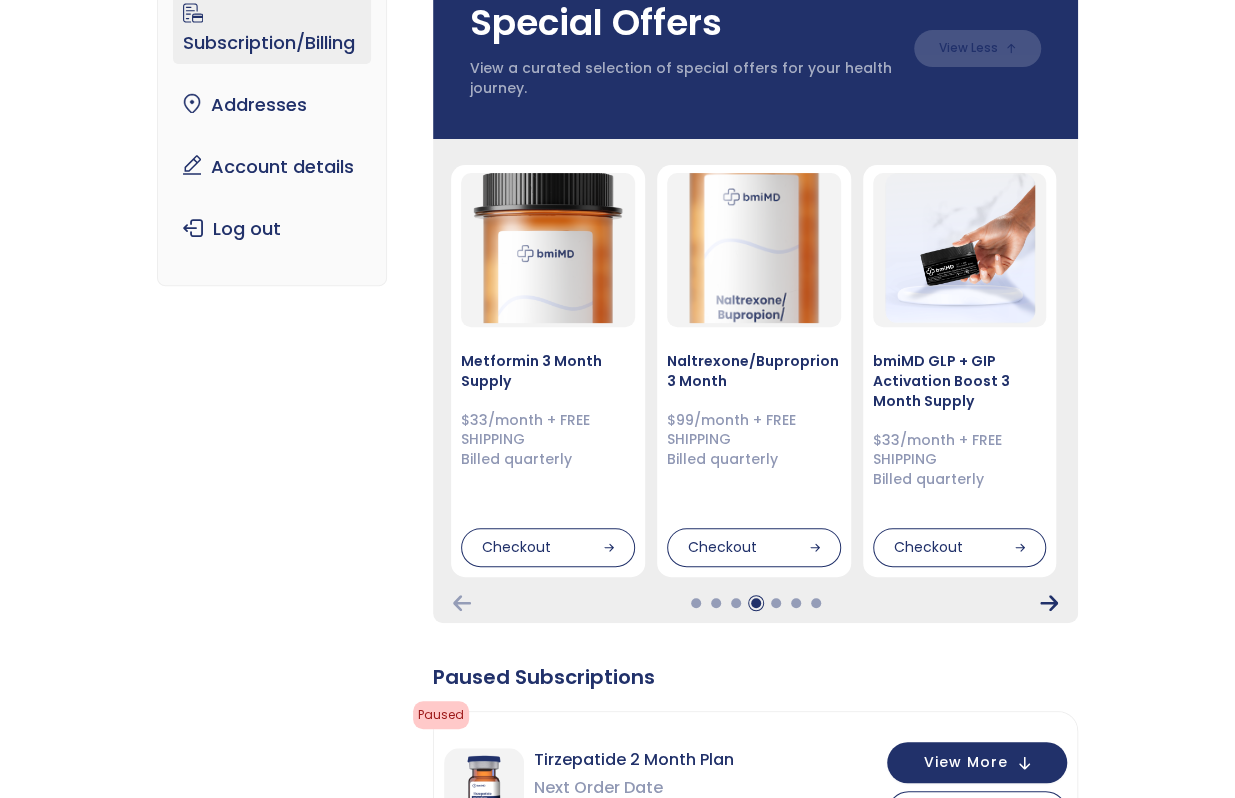 click 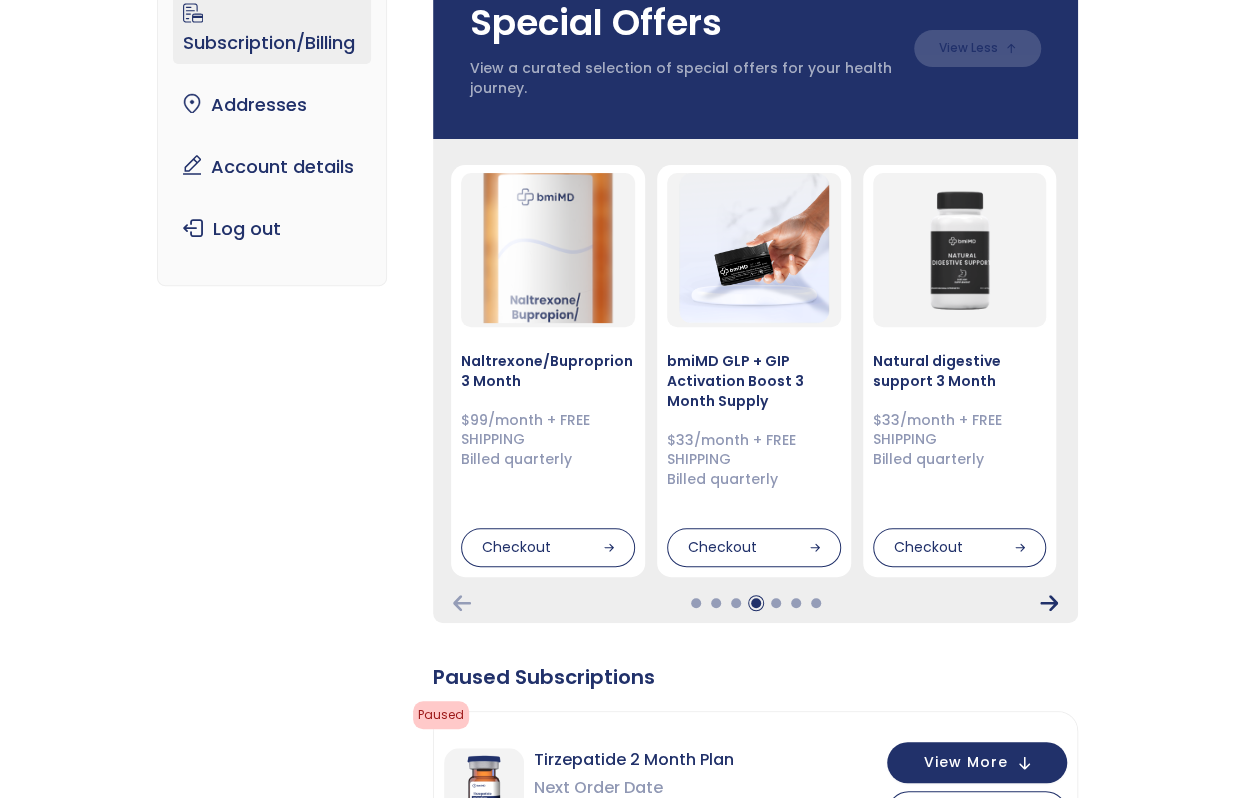 click 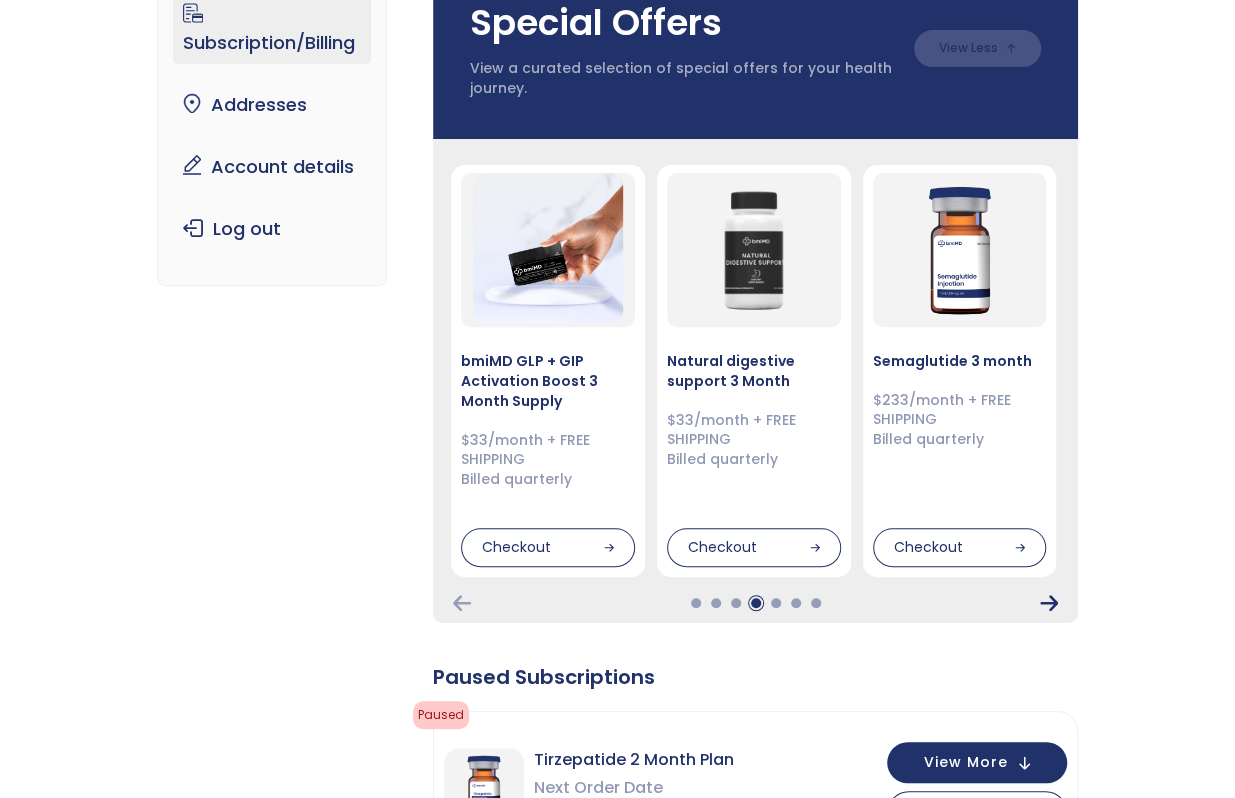 click 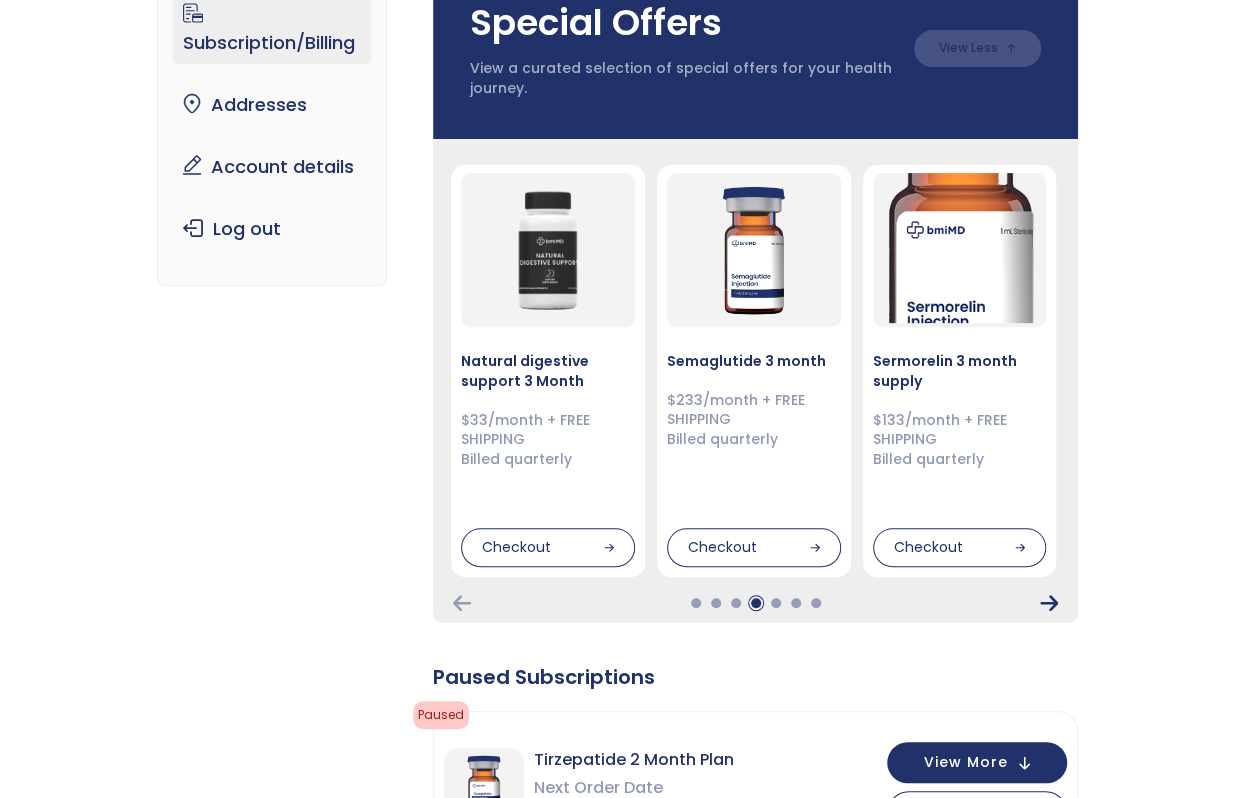click 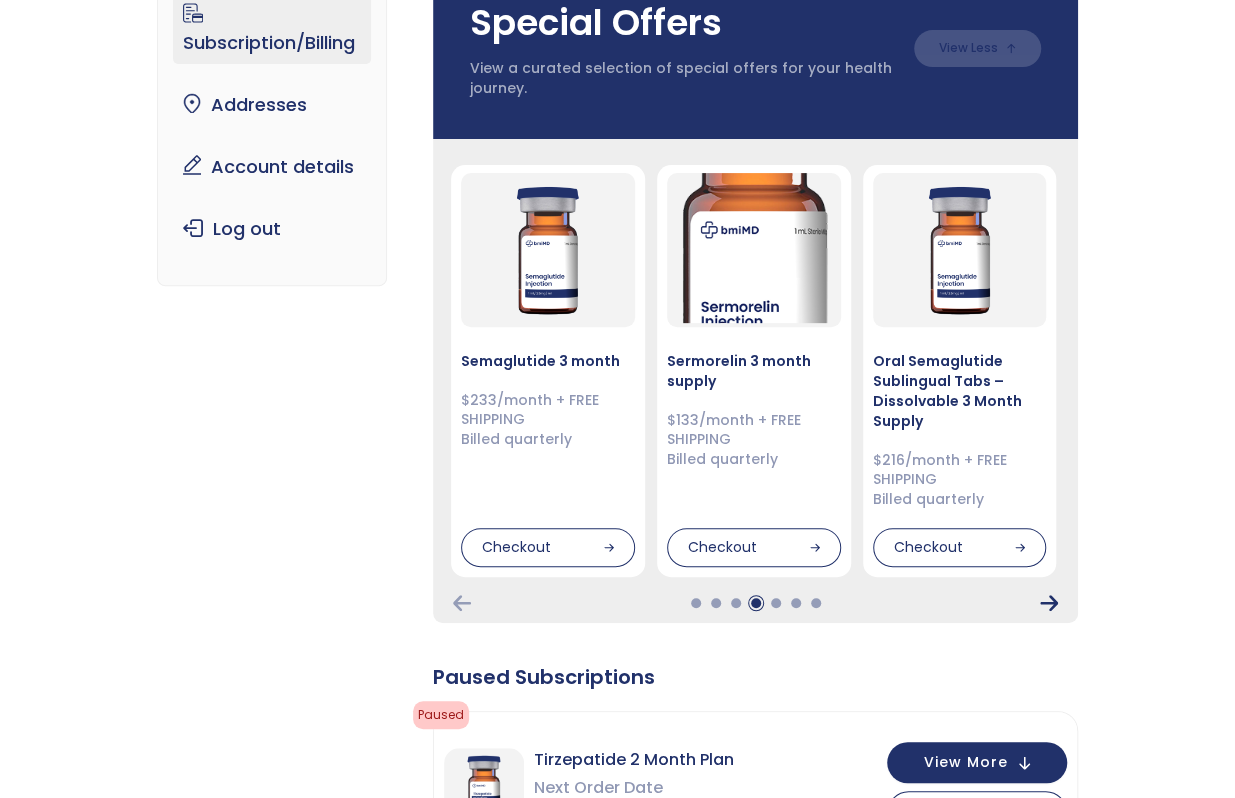click 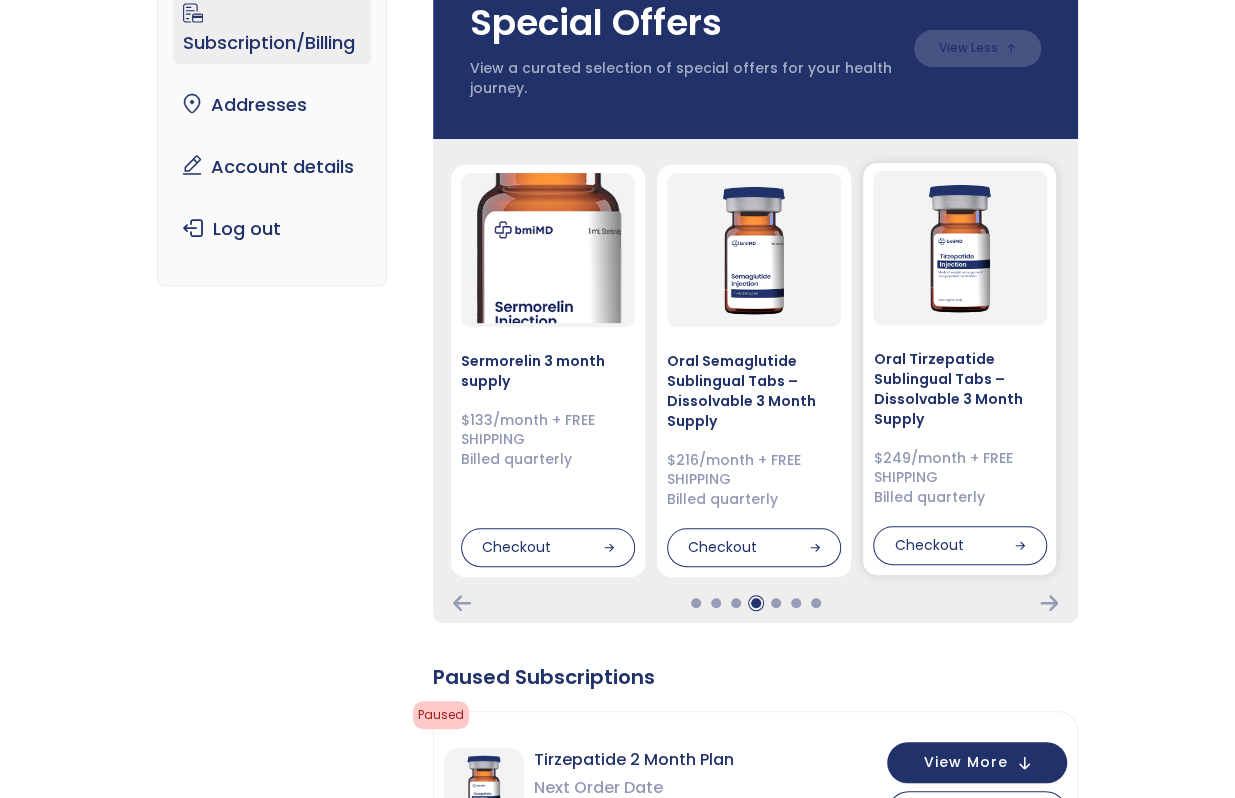 click on "Oral Tirzepatide Sublingual Tabs – Dissolvable 3 Month Supply" at bounding box center (960, 389) 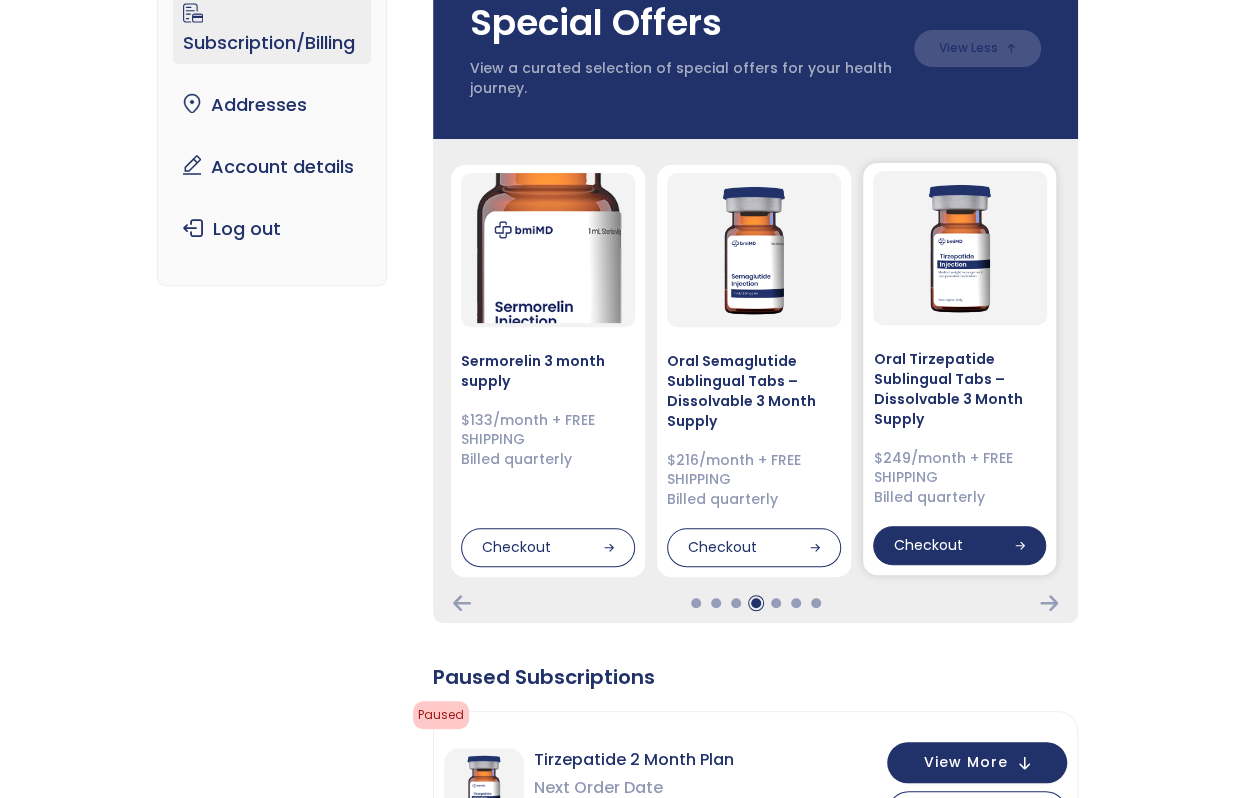 click on "Checkout" at bounding box center (960, 546) 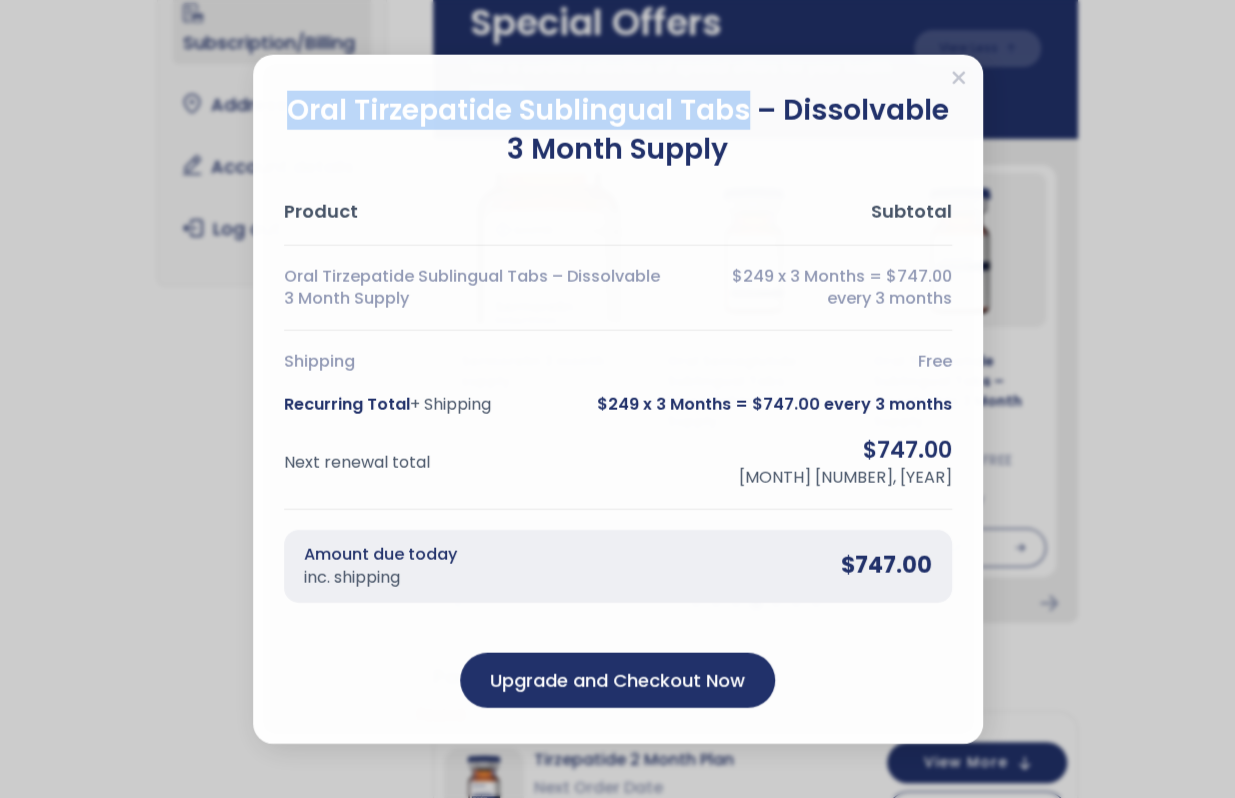 drag, startPoint x: 291, startPoint y: 107, endPoint x: 749, endPoint y: 117, distance: 458.10916 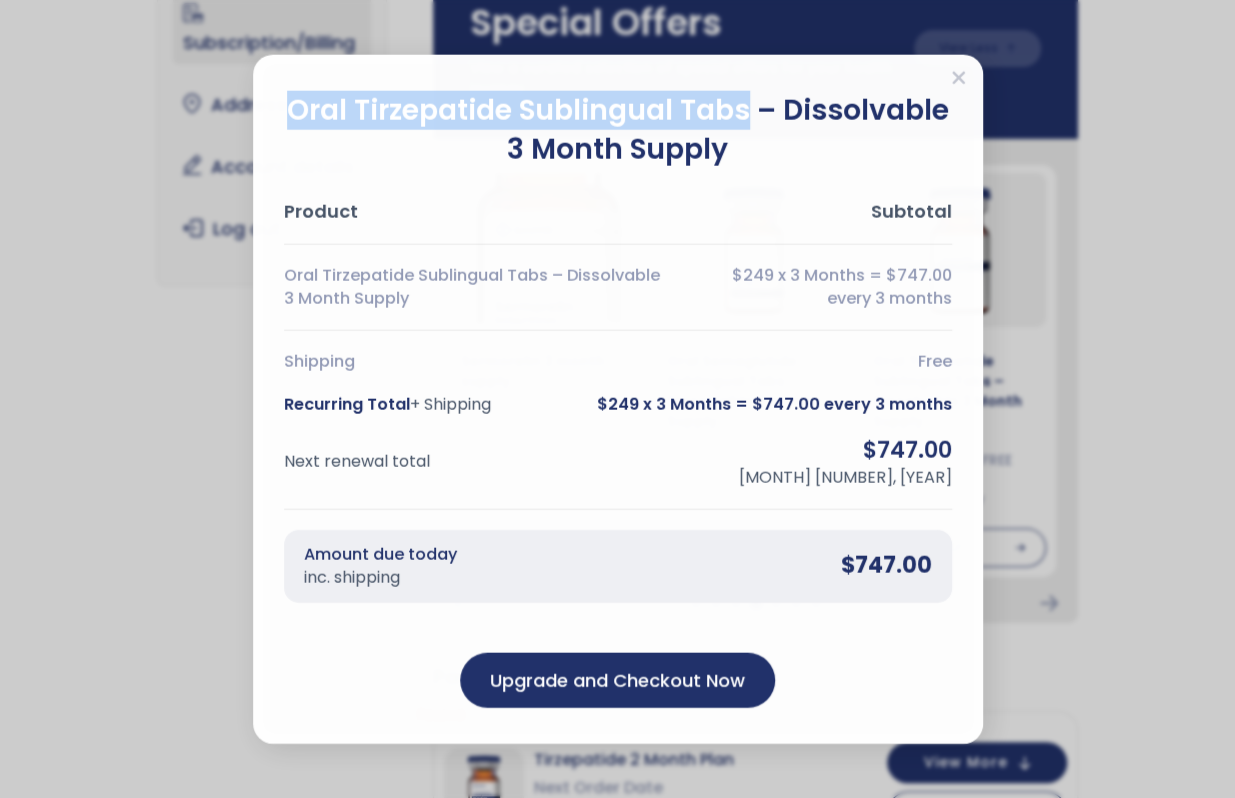 copy on "Oral Tirzepatide Sublingual Tabs" 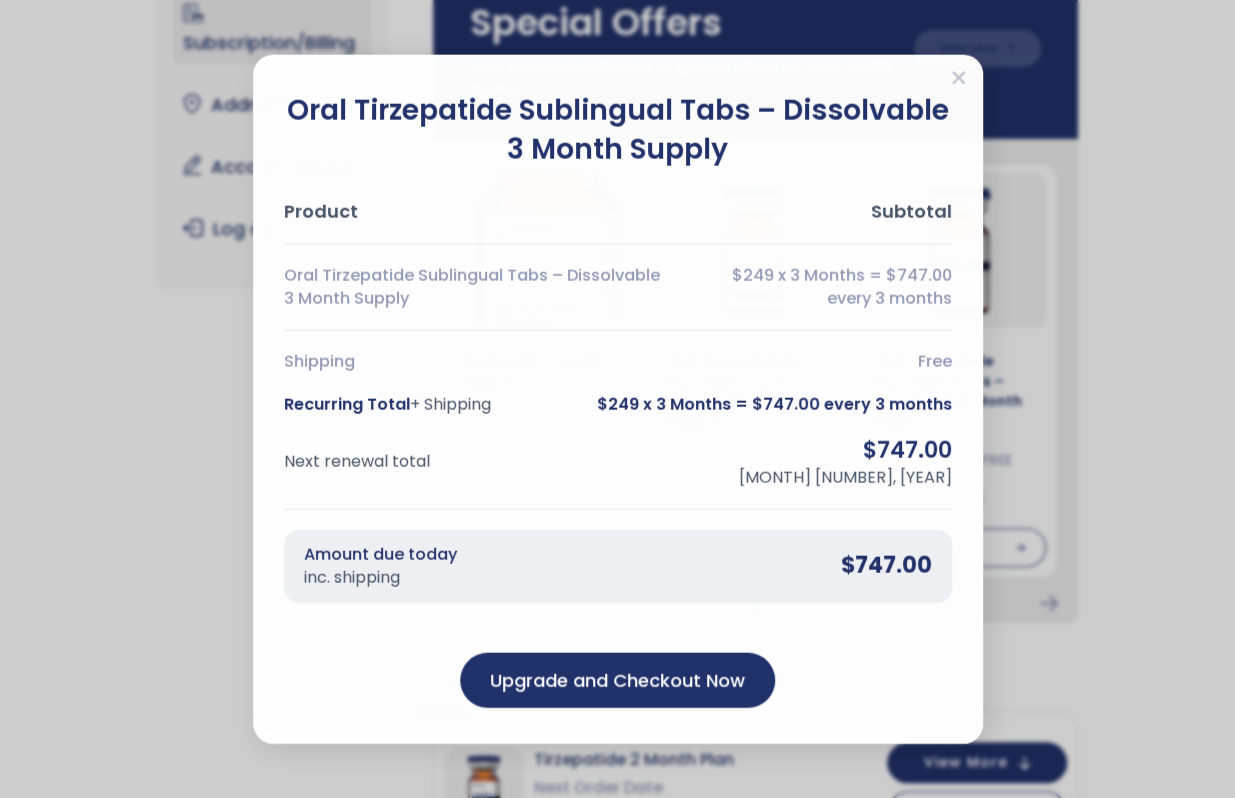 click on "Oral Tirzepatide Sublingual Tabs – Dissolvable 3 Month Supply
Product
Subtotal
Oral Tirzepatide Sublingual Tabs – Dissolvable 3 Month Supply
$249 x 3 Months = $747.00 every 3 months
Shipping
Free
Recurring Total  + Shipping
$249 x 3 Months = $747.00 every 3 months
Next renewal total
$747.00 November 1, 2025 OK OK" at bounding box center [618, 398] 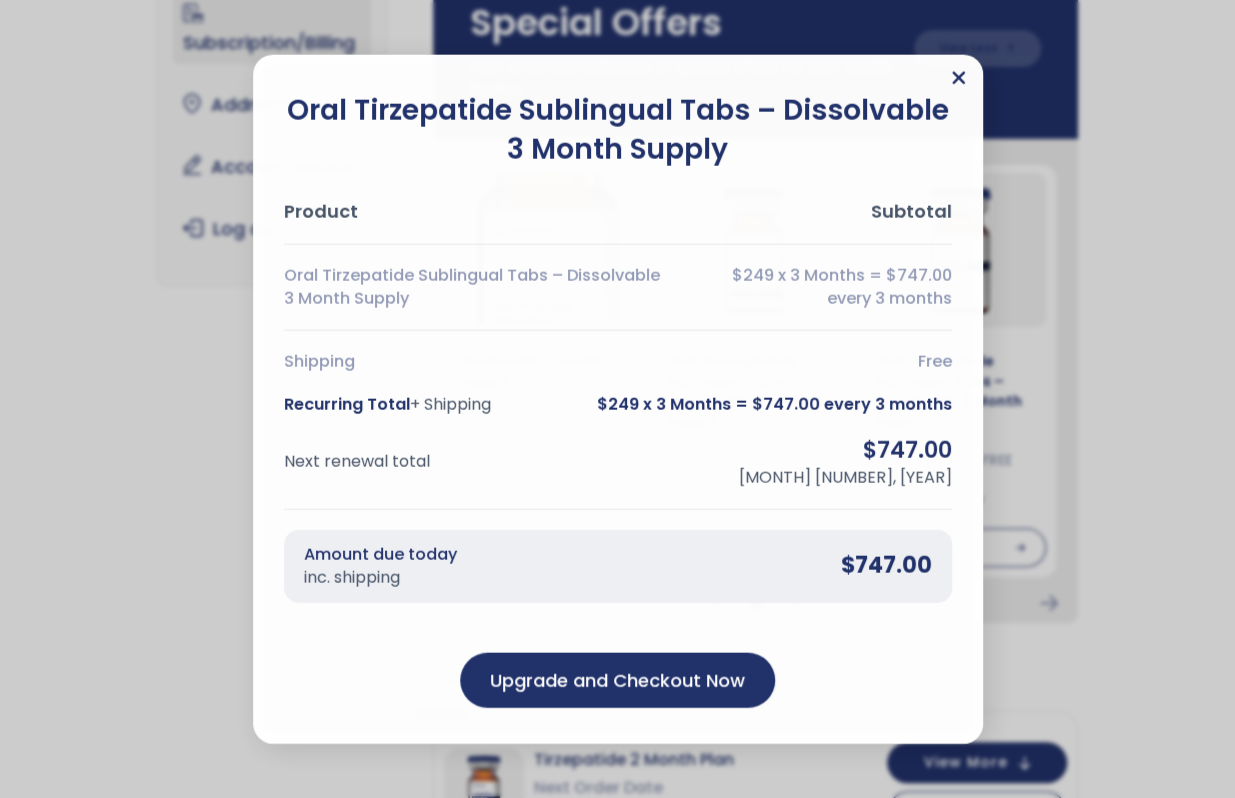 click 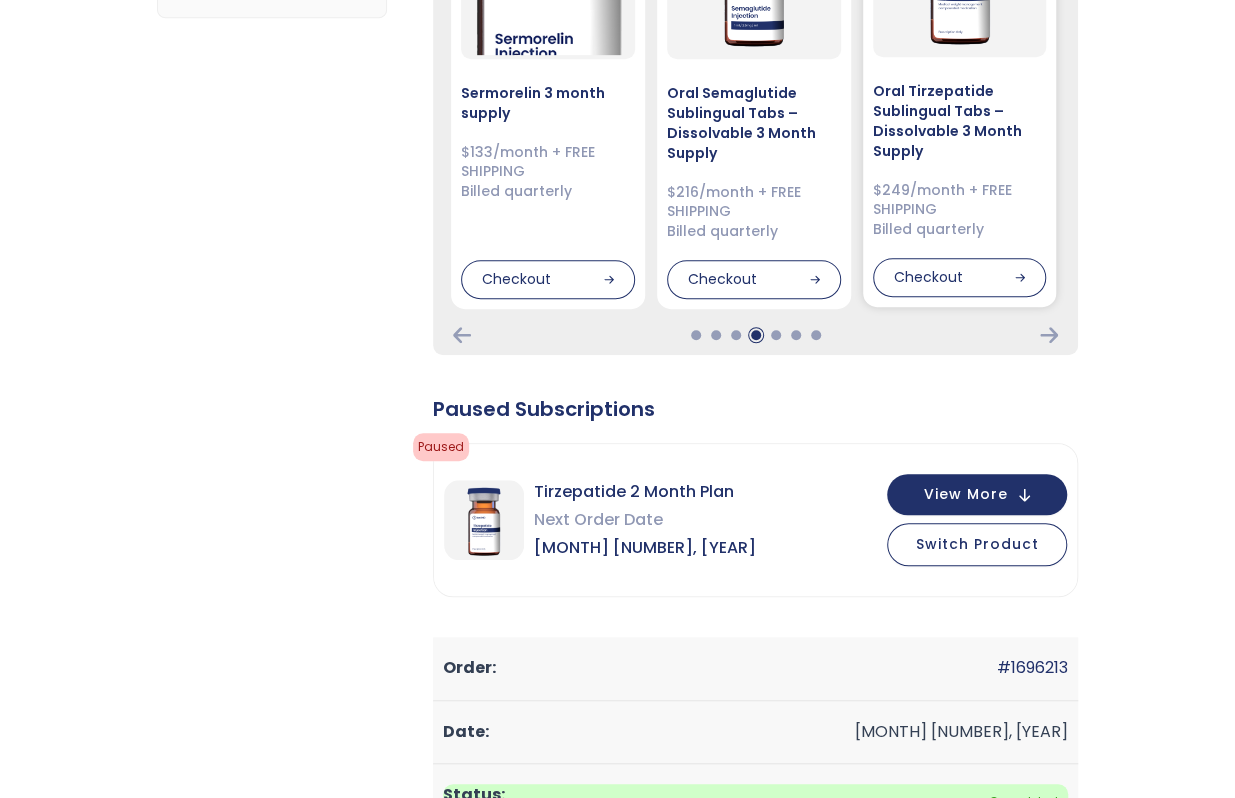 scroll, scrollTop: 500, scrollLeft: 0, axis: vertical 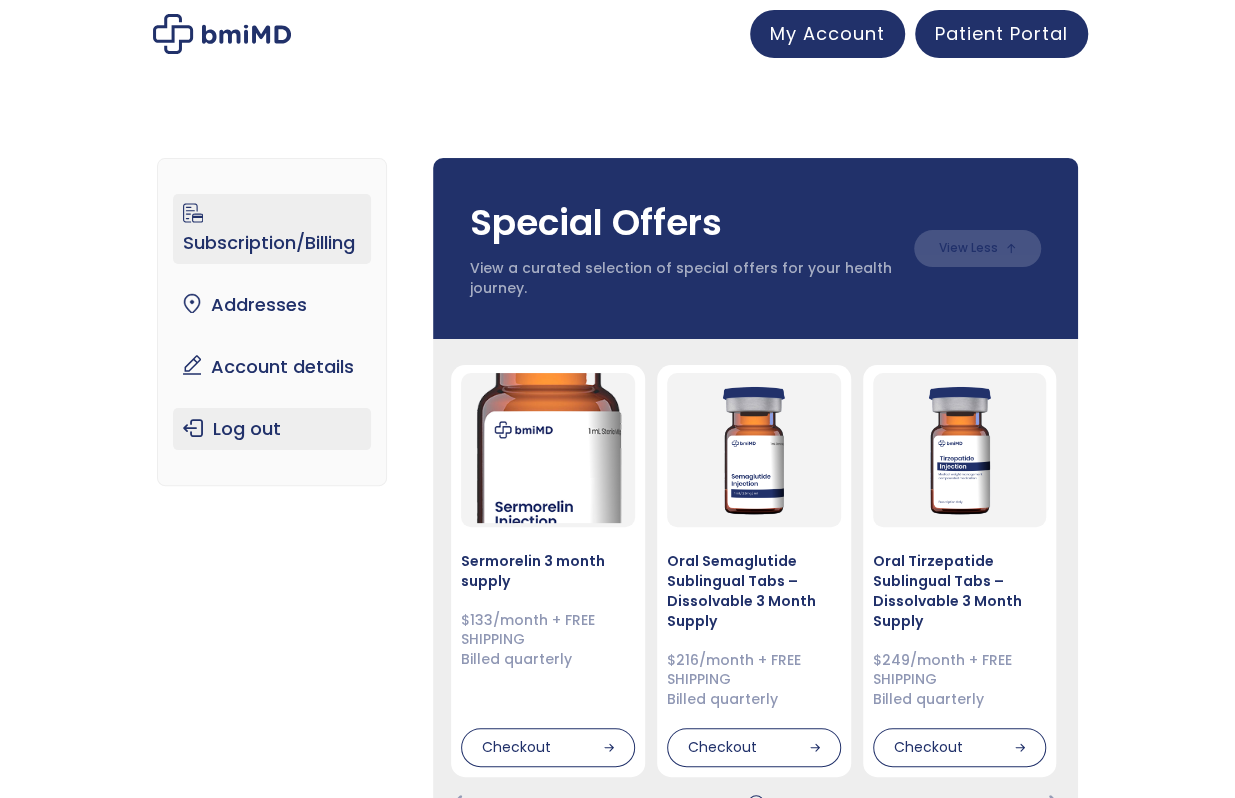 click on "Log out" at bounding box center (272, 429) 